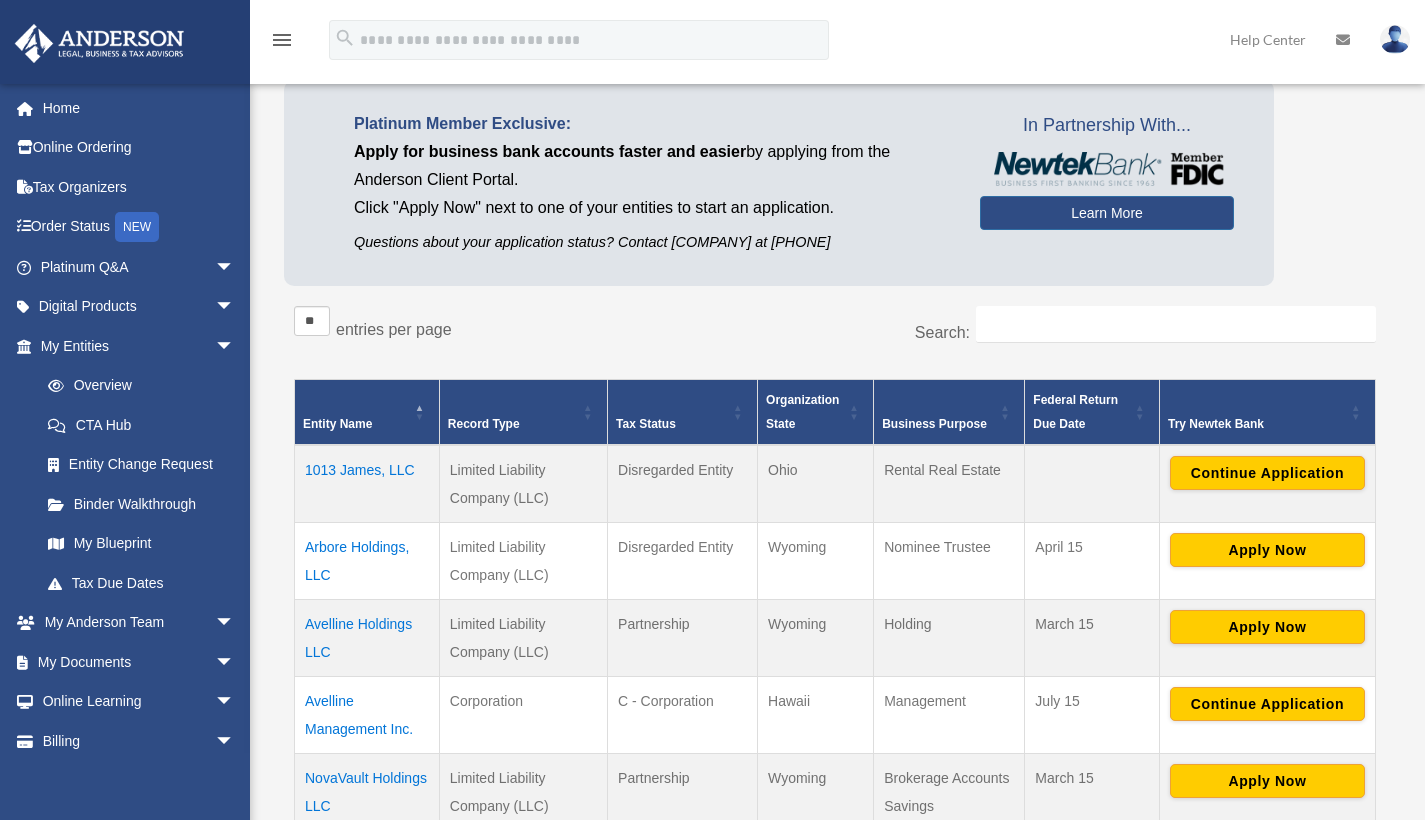 scroll, scrollTop: 123, scrollLeft: 0, axis: vertical 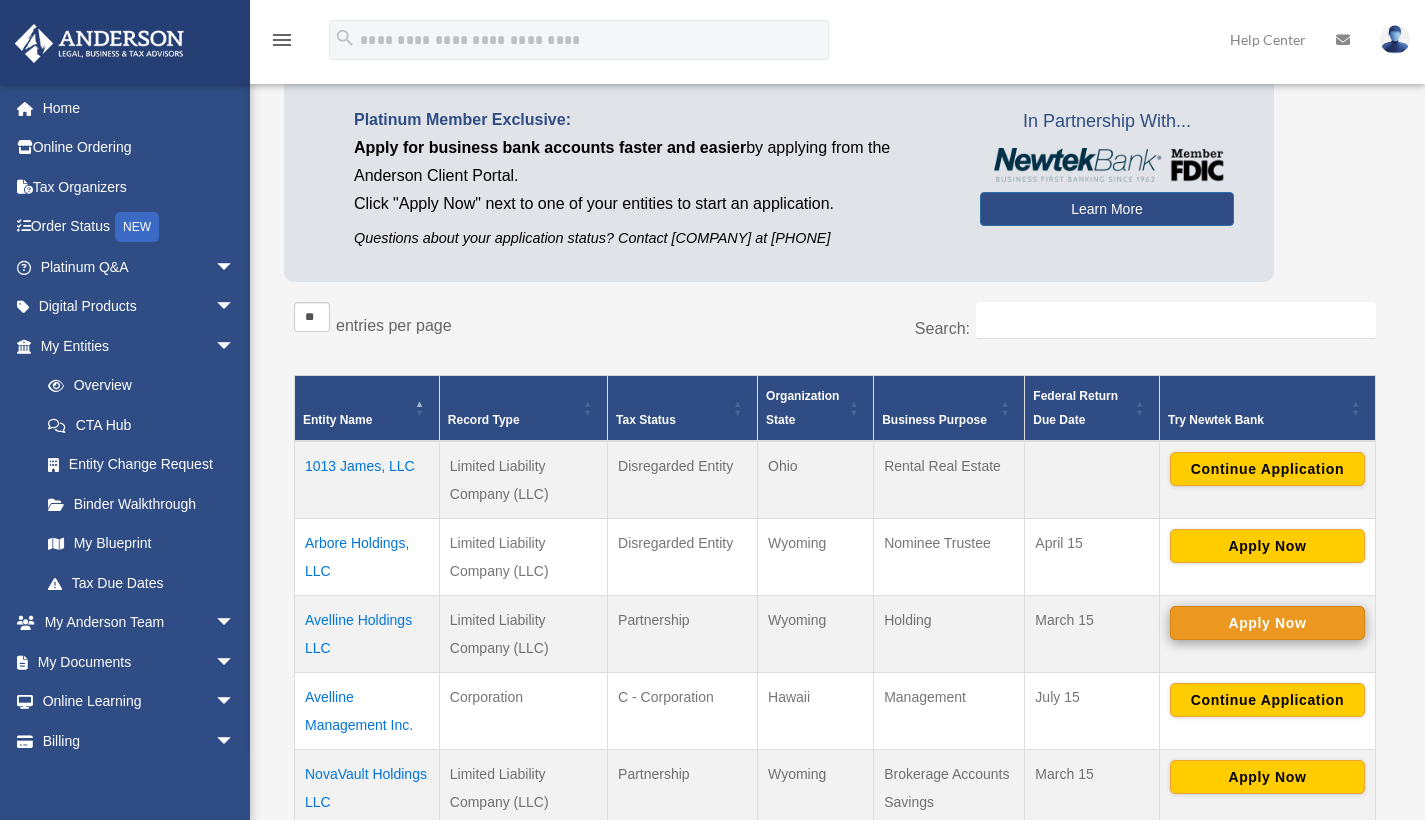 click on "Apply
Now" at bounding box center [1267, 623] 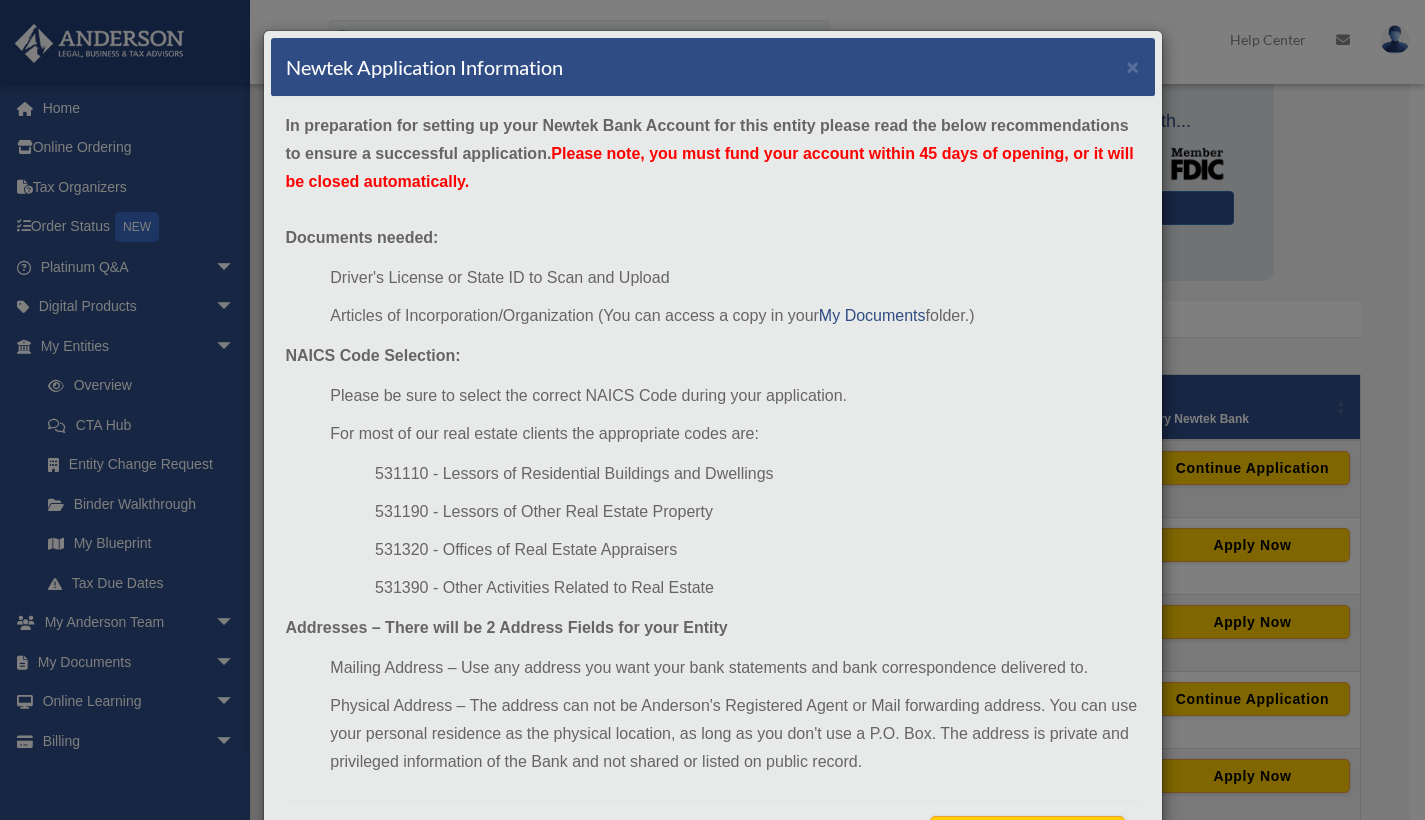 scroll, scrollTop: 98, scrollLeft: 0, axis: vertical 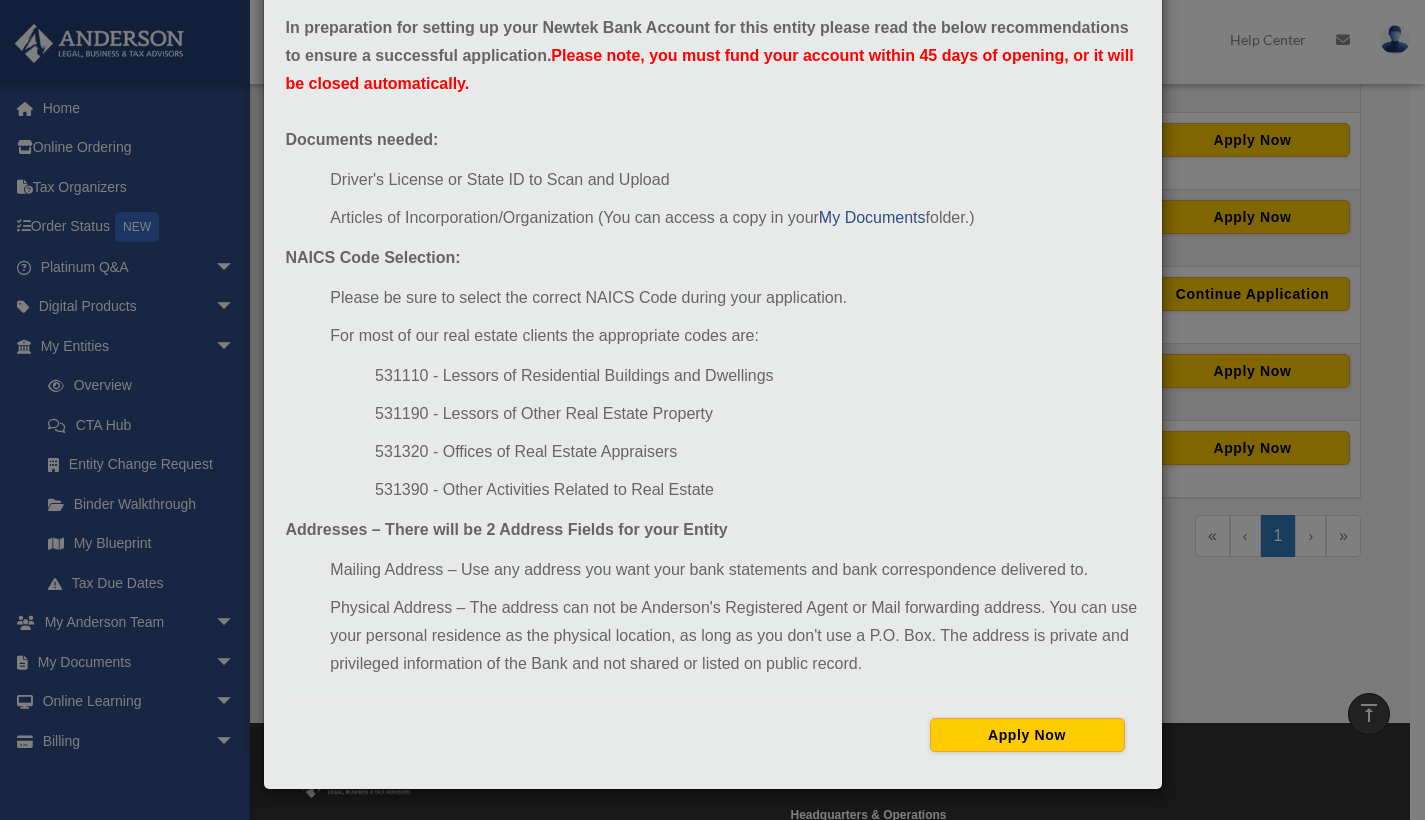 drag, startPoint x: 1054, startPoint y: 744, endPoint x: 1009, endPoint y: 675, distance: 82.37718 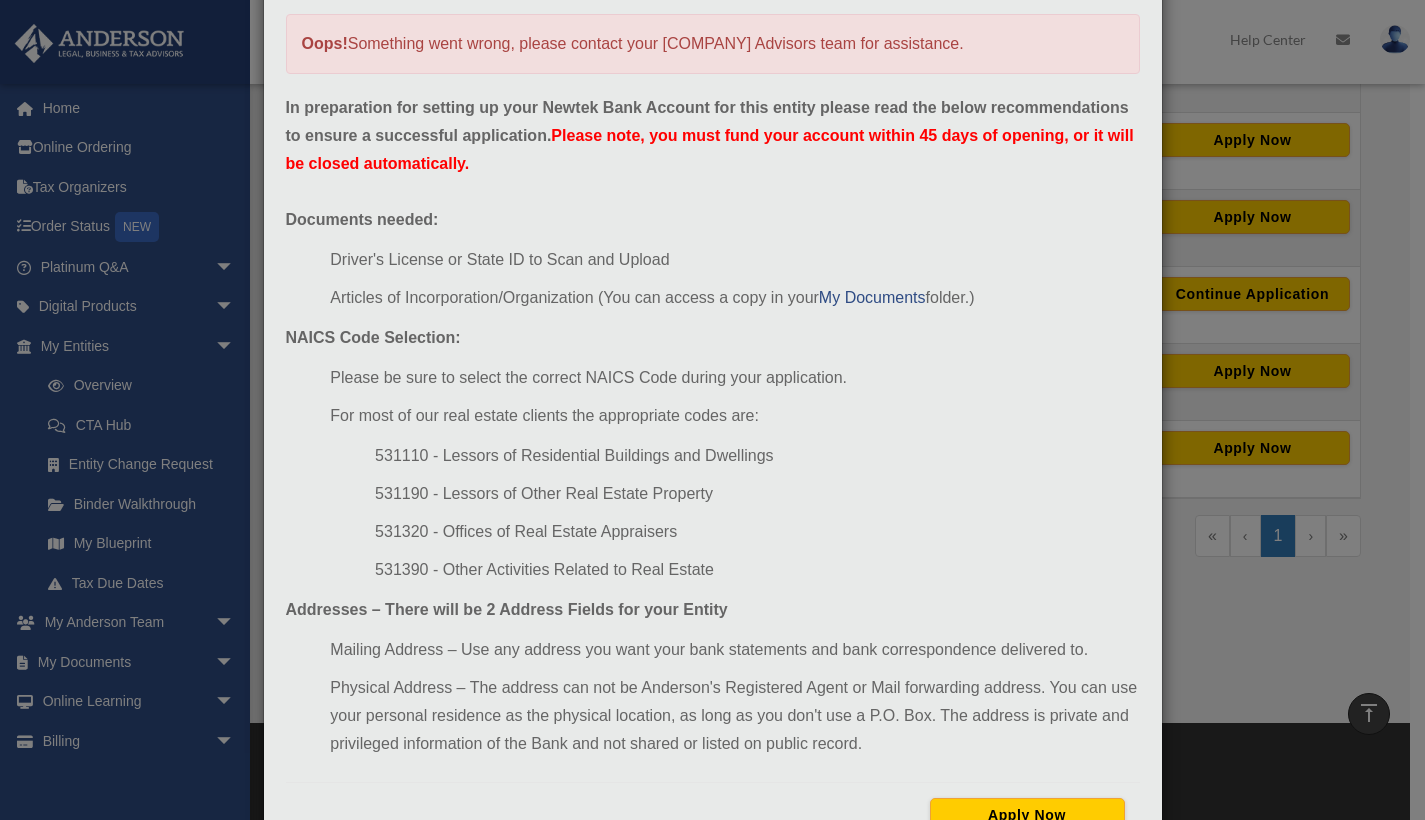 click on "Newtek Application Information
×
Oops!  Something went wrong, please contact your Anderson Advisors team for assistance.
In preparation for setting up your Newtek Bank Account for this entity please read
the below recommendations to ensure a successful application.  Please note, you must fund your account within 45 days of
opening, or it will be closed automatically.
Documents needed:
Driver's License or State ID to Scan and Upload
Articles of Incorporation/Organization (You can access a copy in your  My Documents  folder.)" at bounding box center (712, 410) 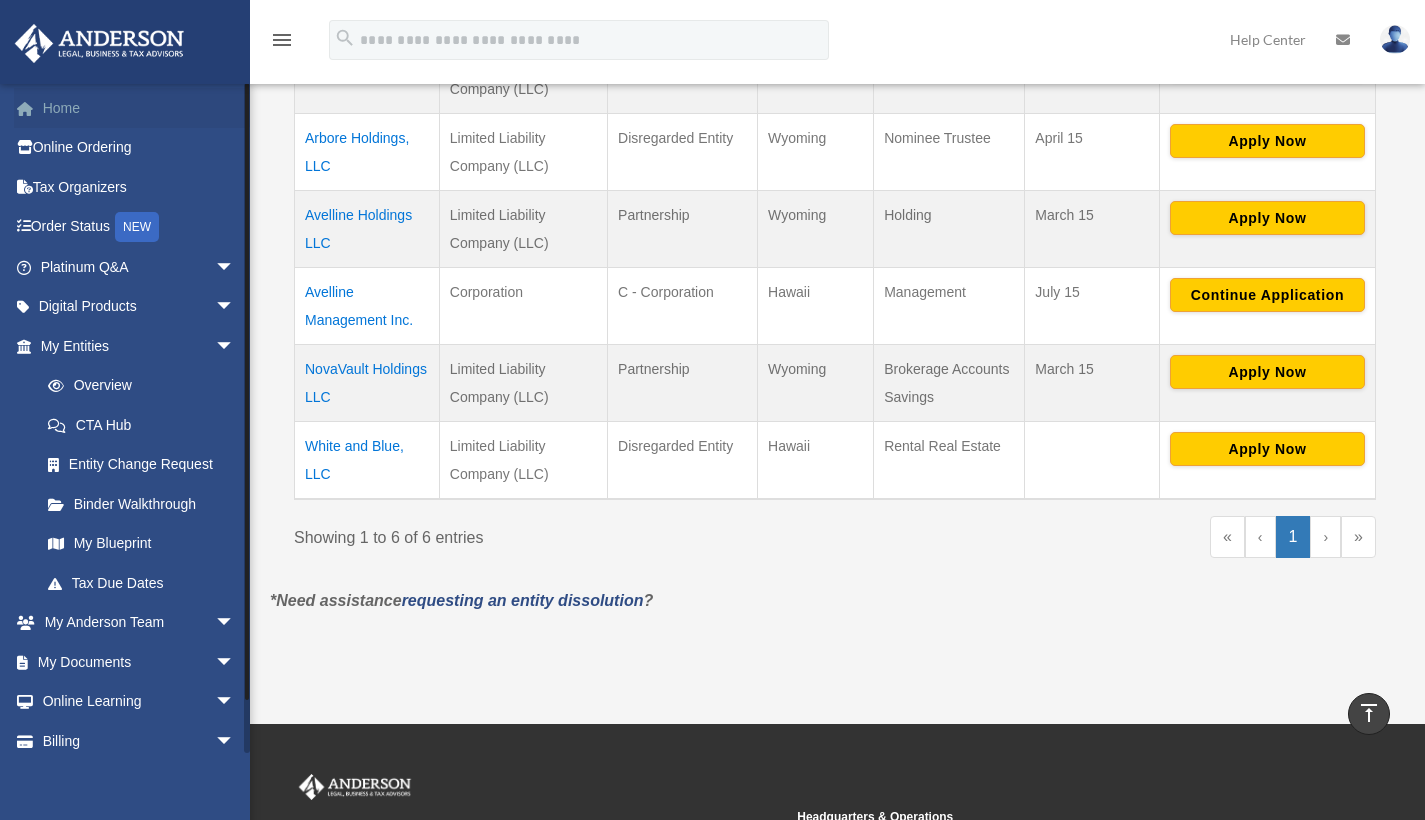 click on "Home" at bounding box center [139, 108] 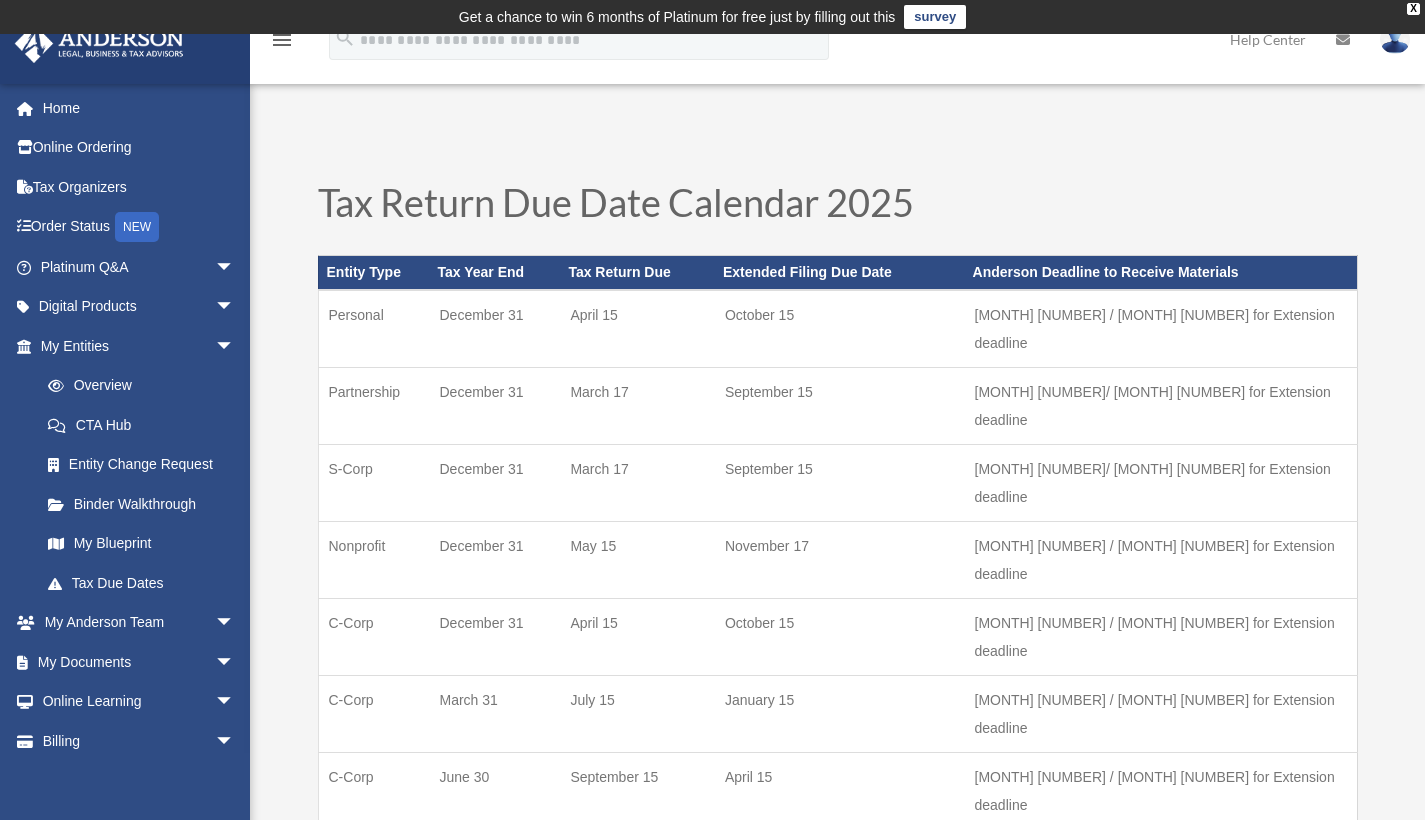 scroll, scrollTop: 0, scrollLeft: 0, axis: both 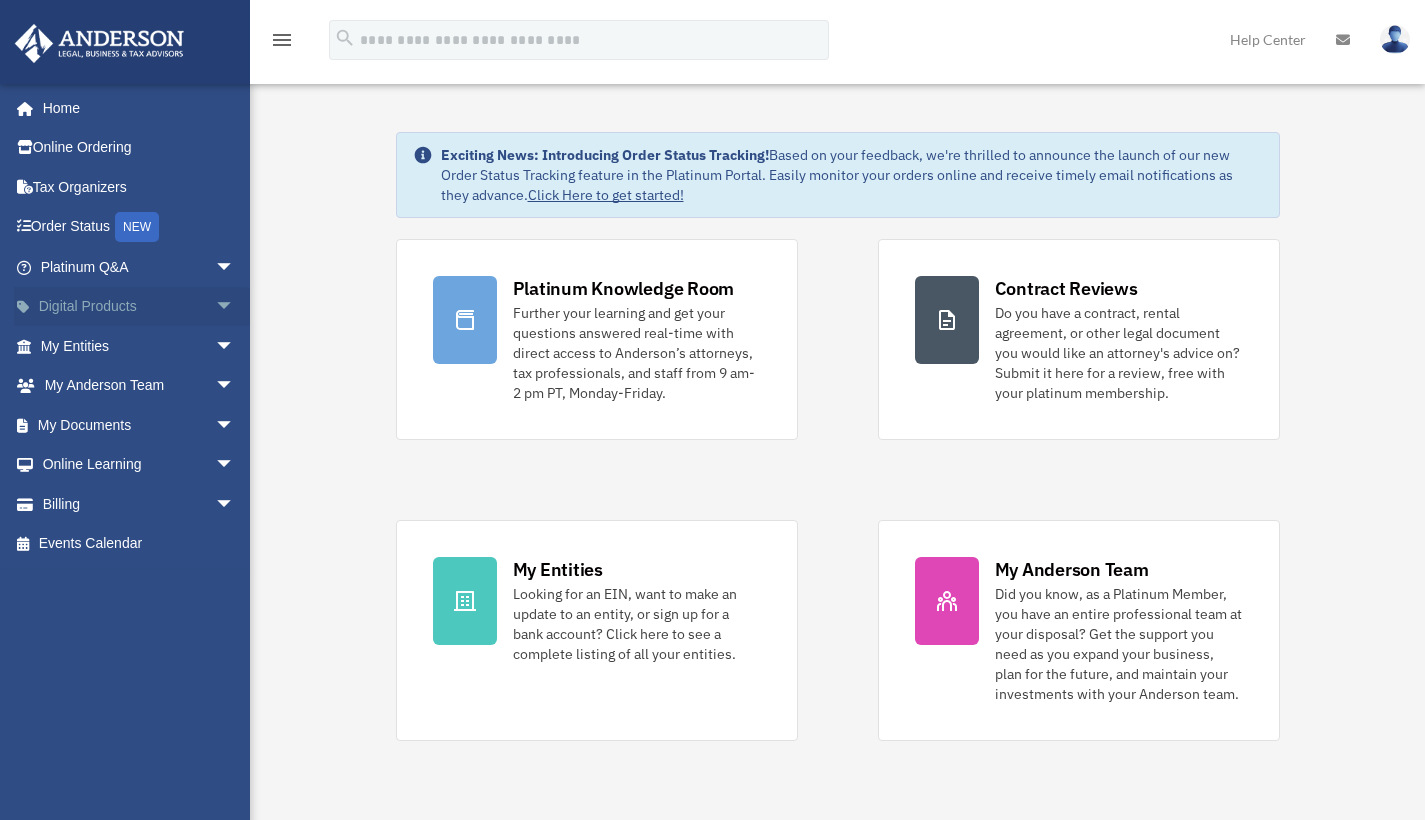click on "arrow_drop_down" at bounding box center (235, 307) 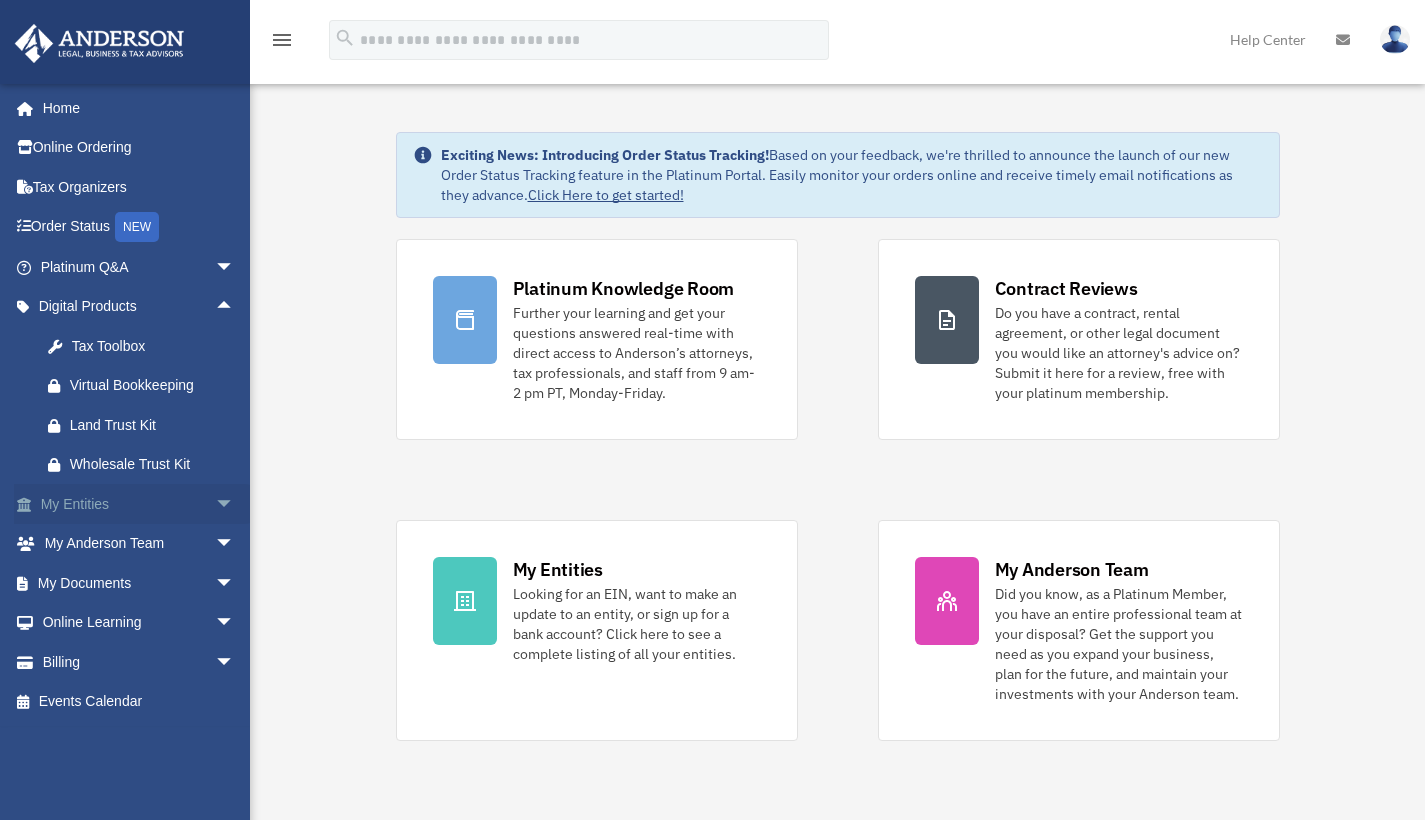 click on "arrow_drop_down" at bounding box center [235, 504] 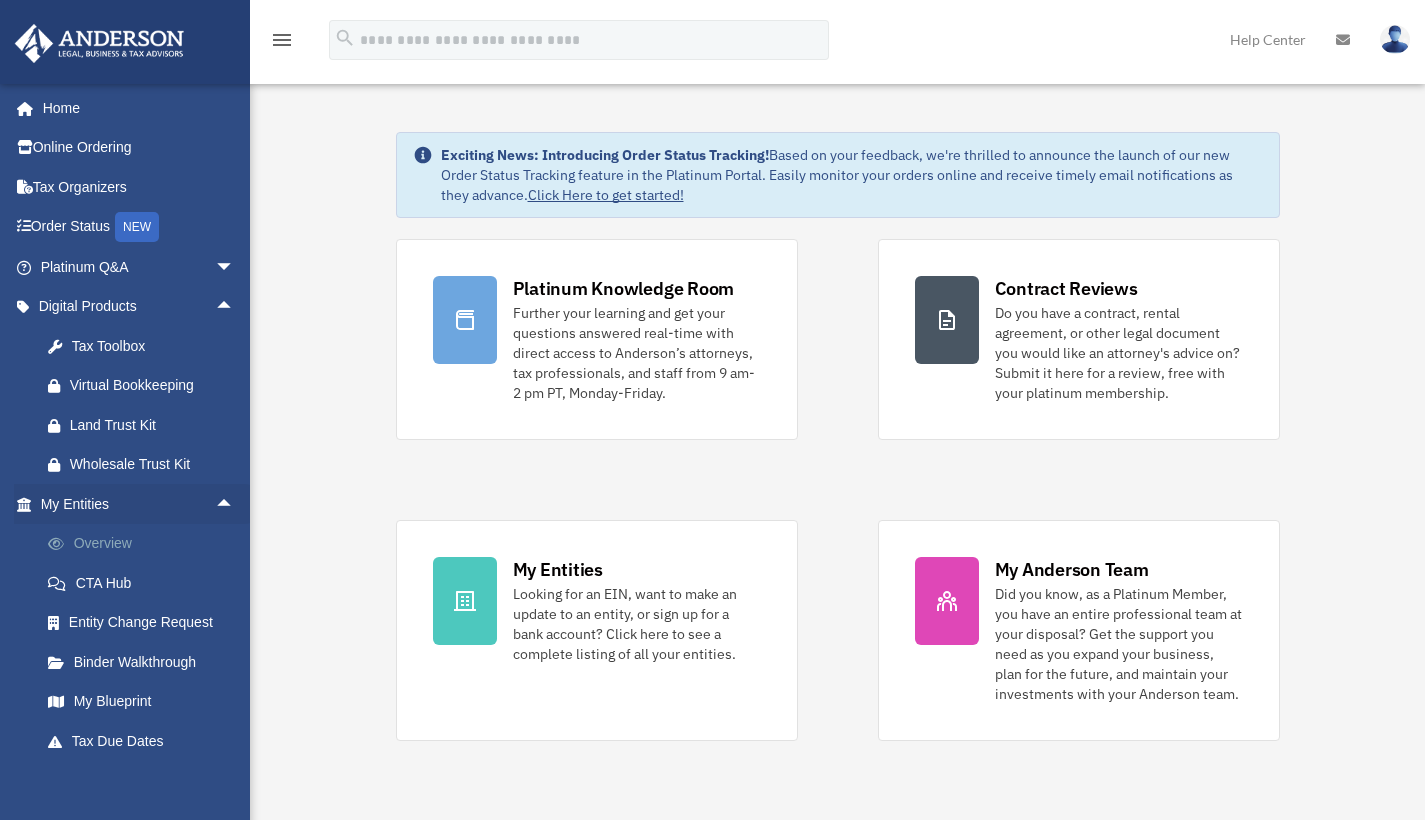 click on "Overview" at bounding box center (146, 544) 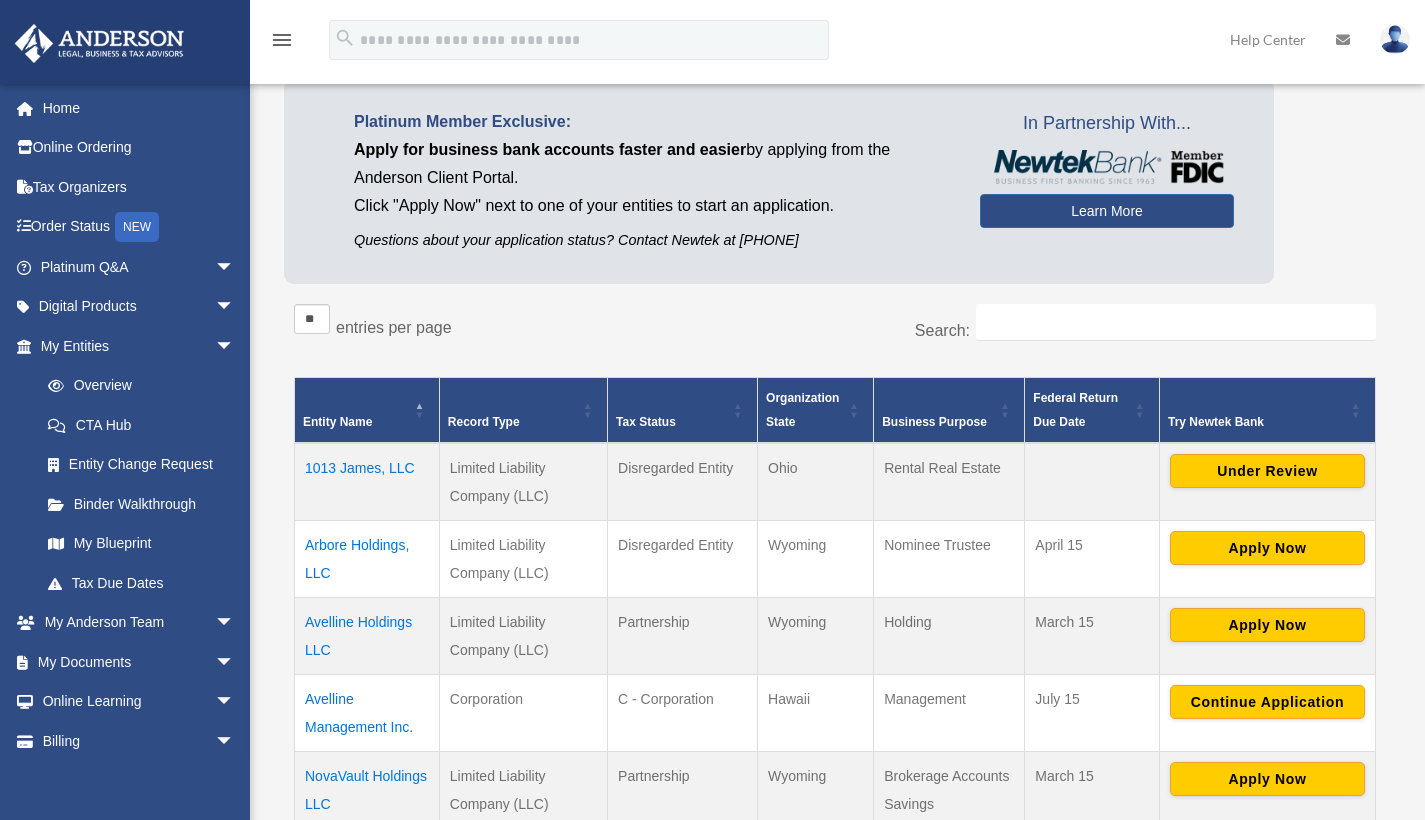 scroll, scrollTop: 125, scrollLeft: 0, axis: vertical 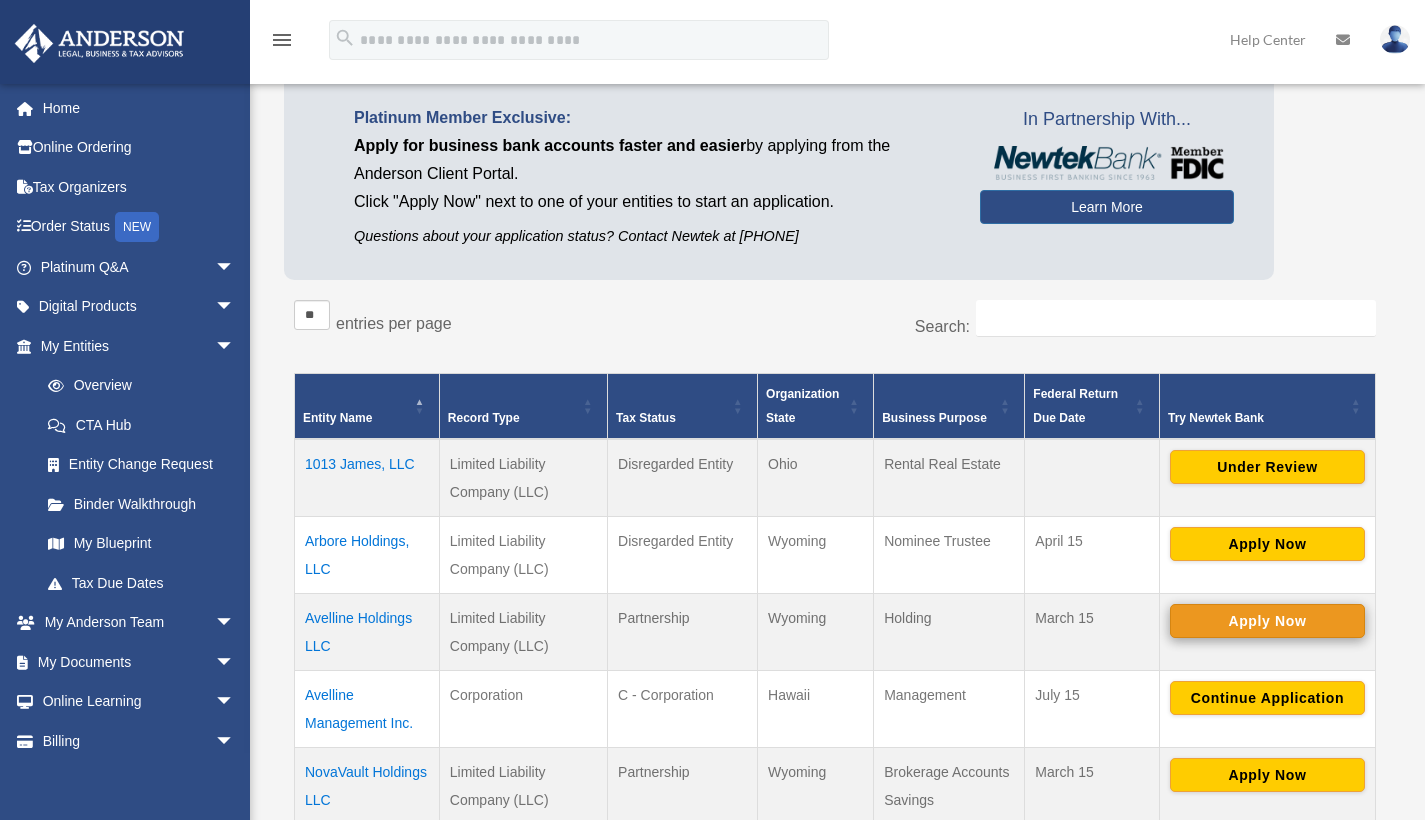 click on "Apply
Now" at bounding box center [1267, 621] 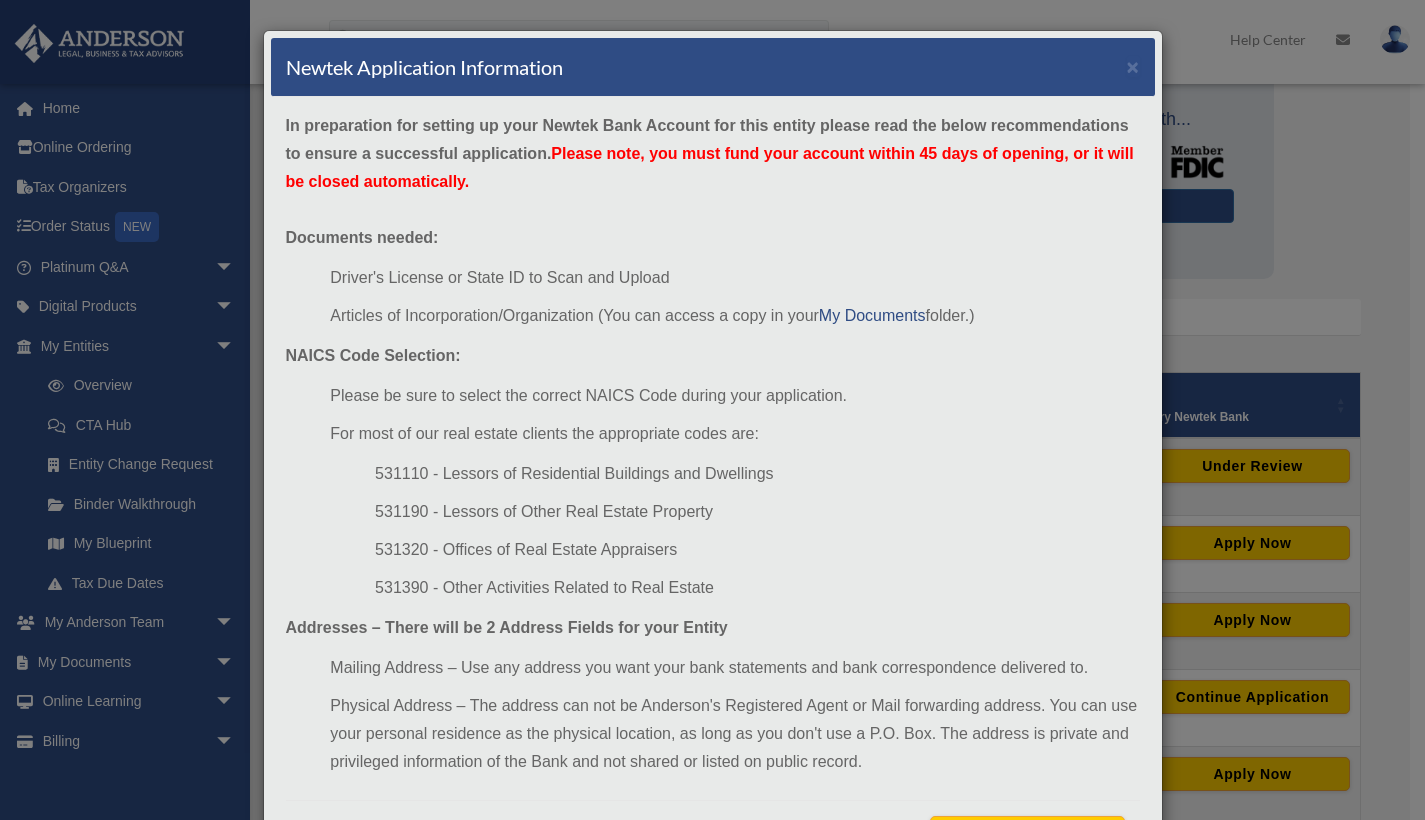 scroll, scrollTop: 98, scrollLeft: 0, axis: vertical 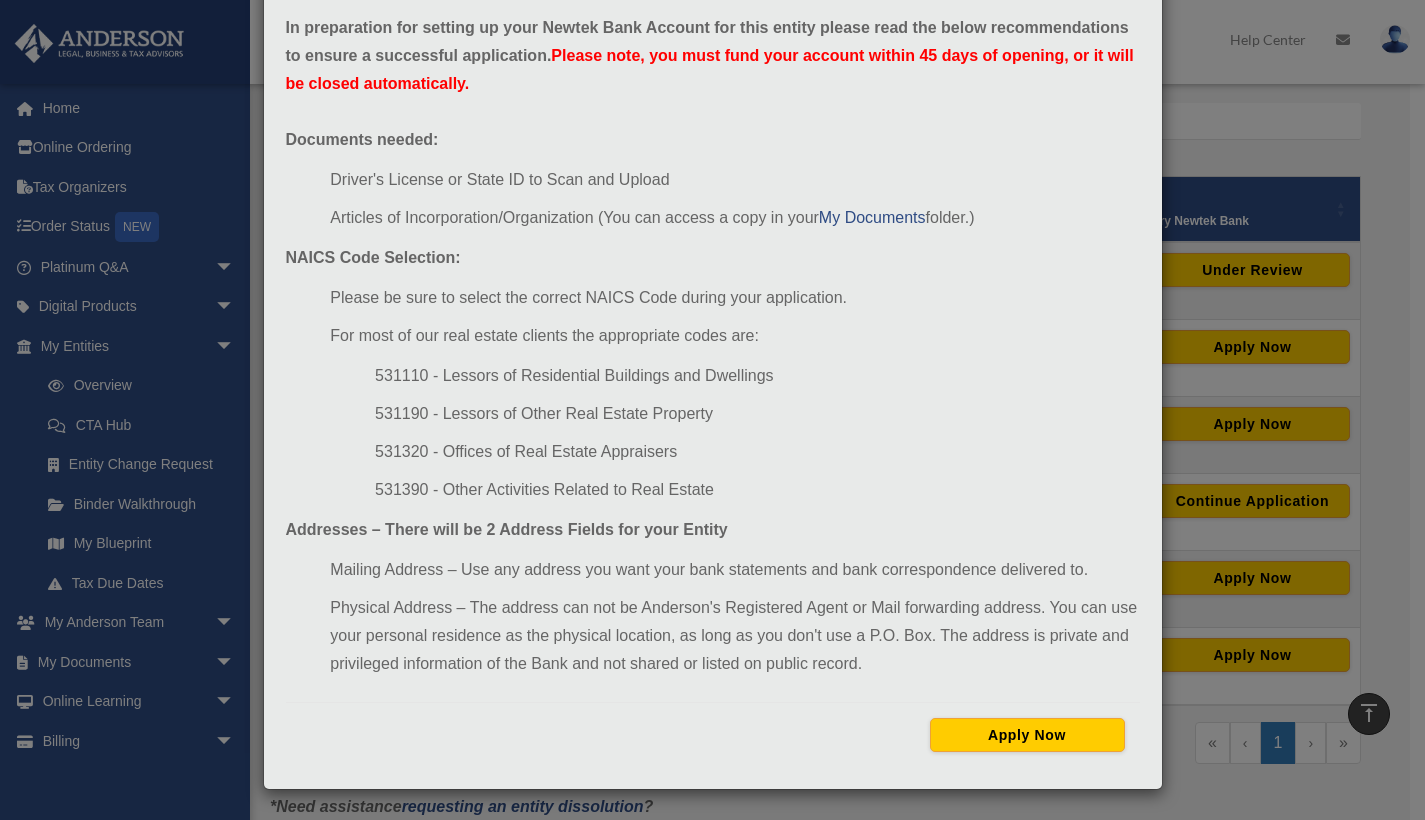 drag, startPoint x: 1017, startPoint y: 731, endPoint x: 978, endPoint y: 636, distance: 102.69372 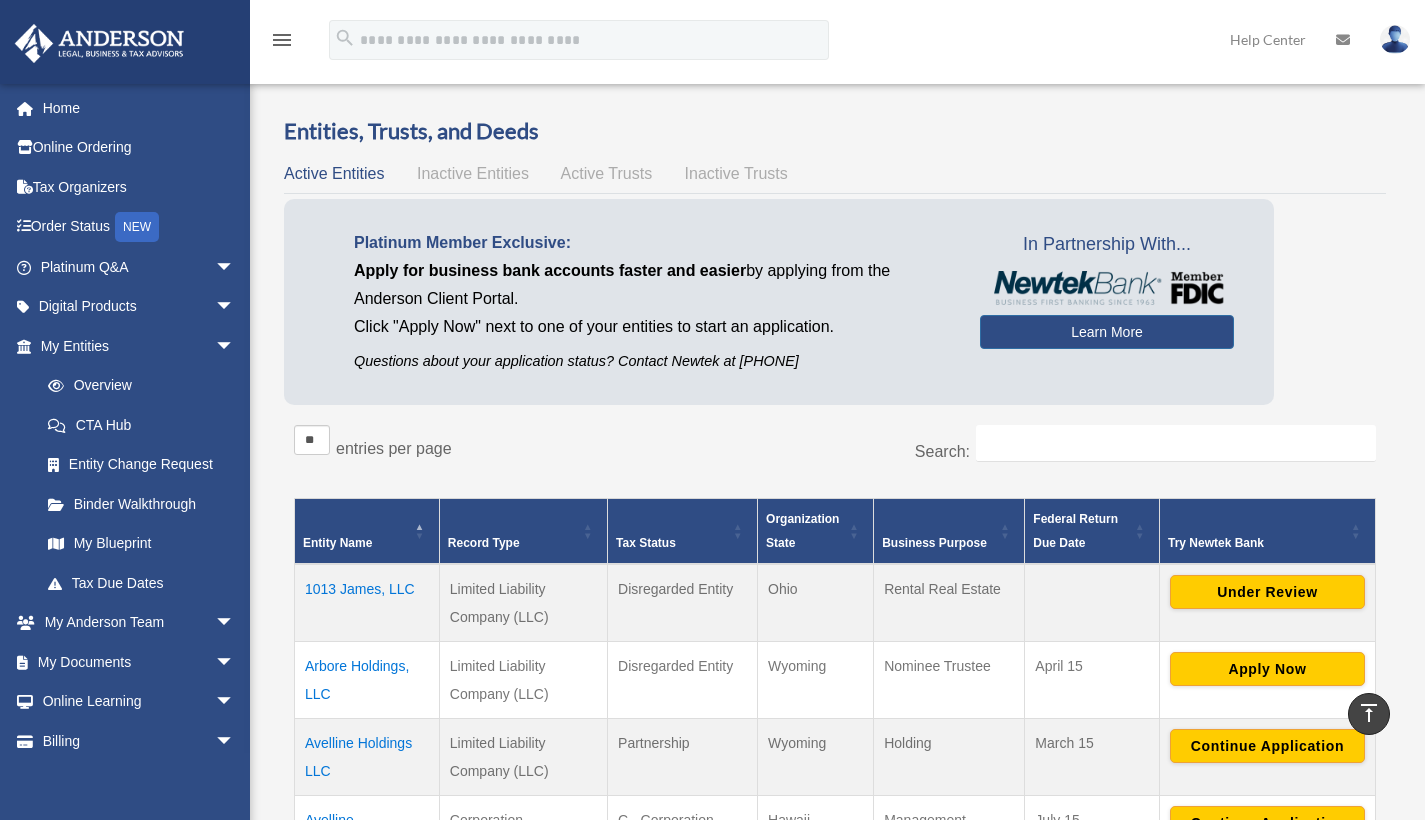 scroll, scrollTop: 321, scrollLeft: 0, axis: vertical 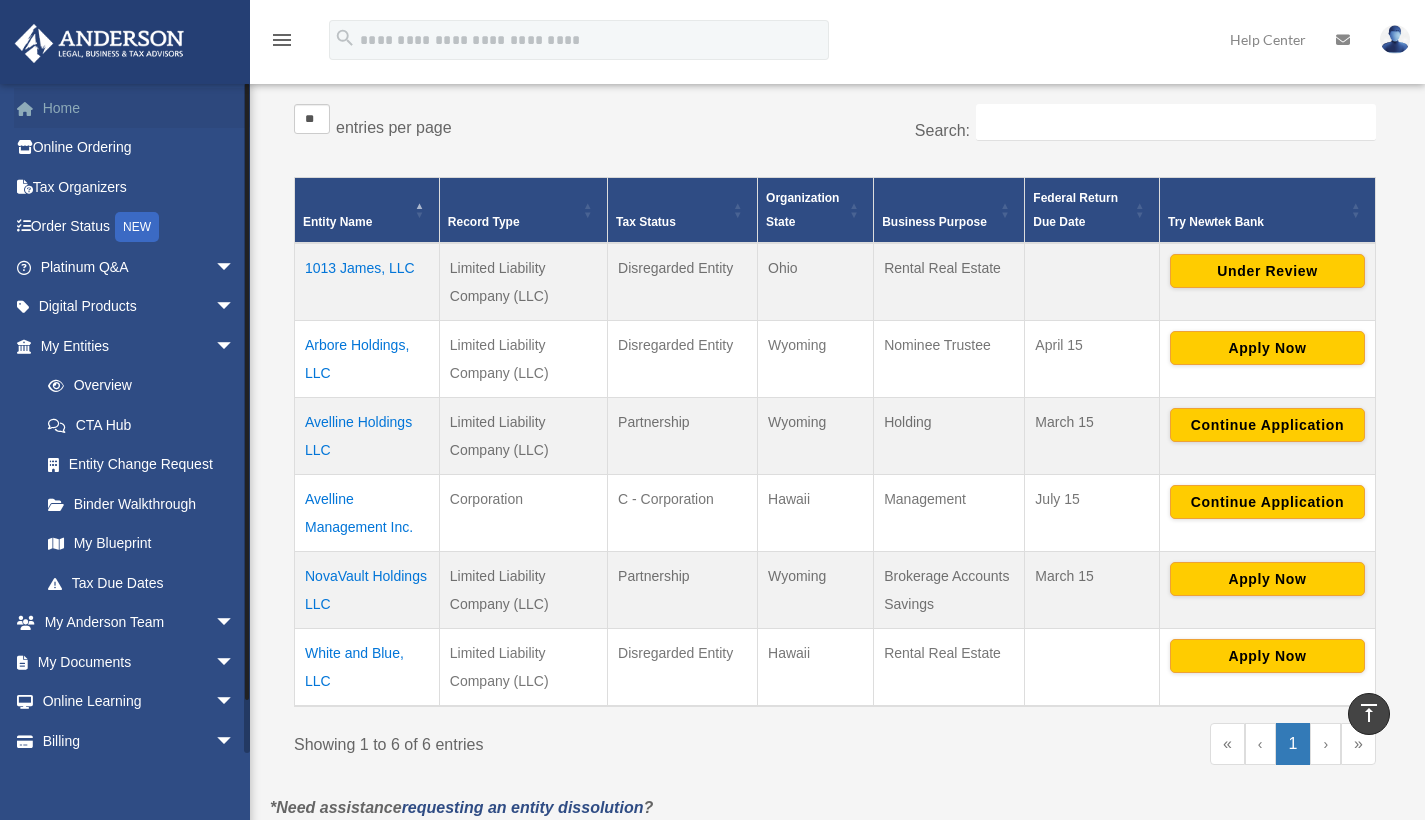 click on "Home" at bounding box center [139, 108] 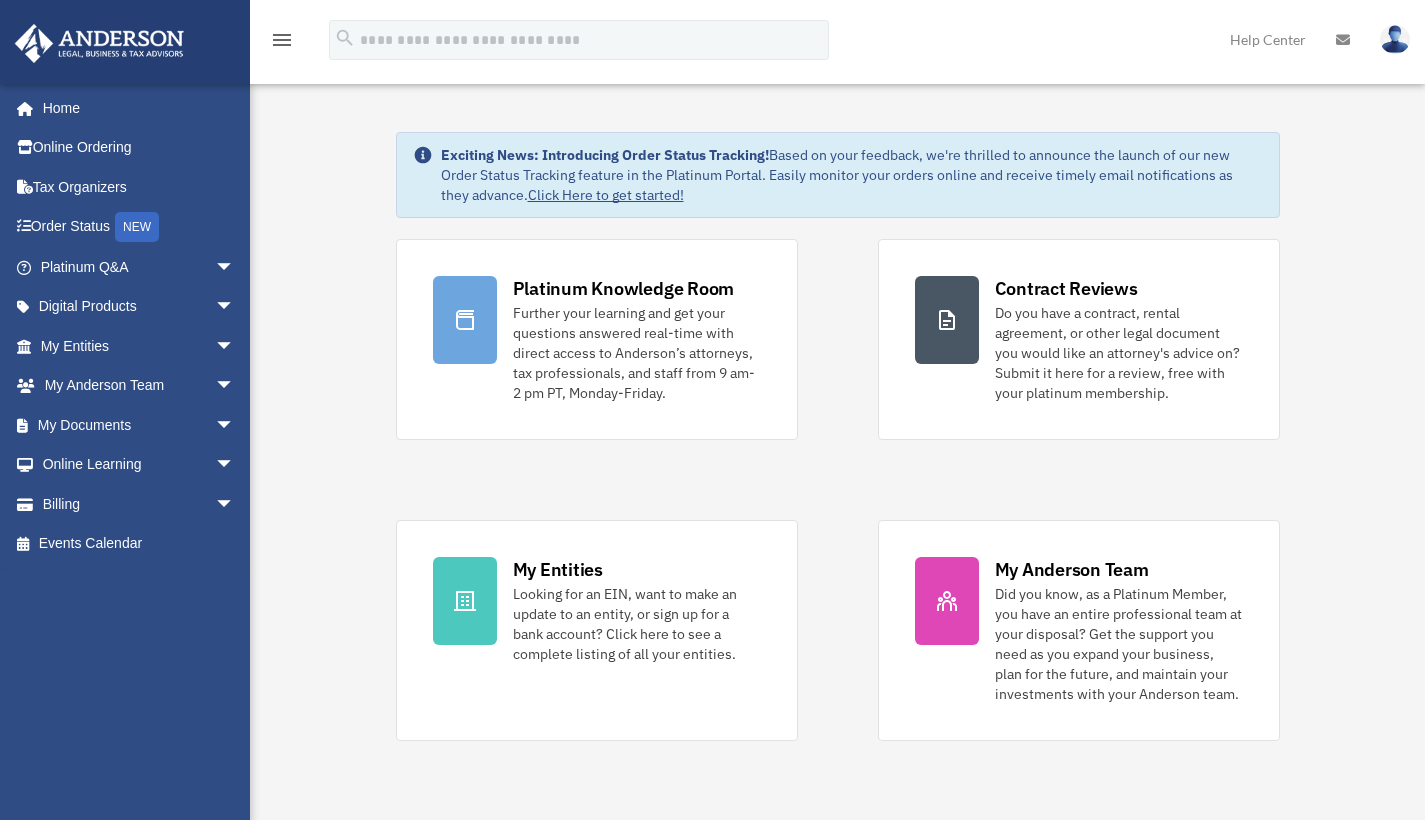 scroll, scrollTop: 0, scrollLeft: 0, axis: both 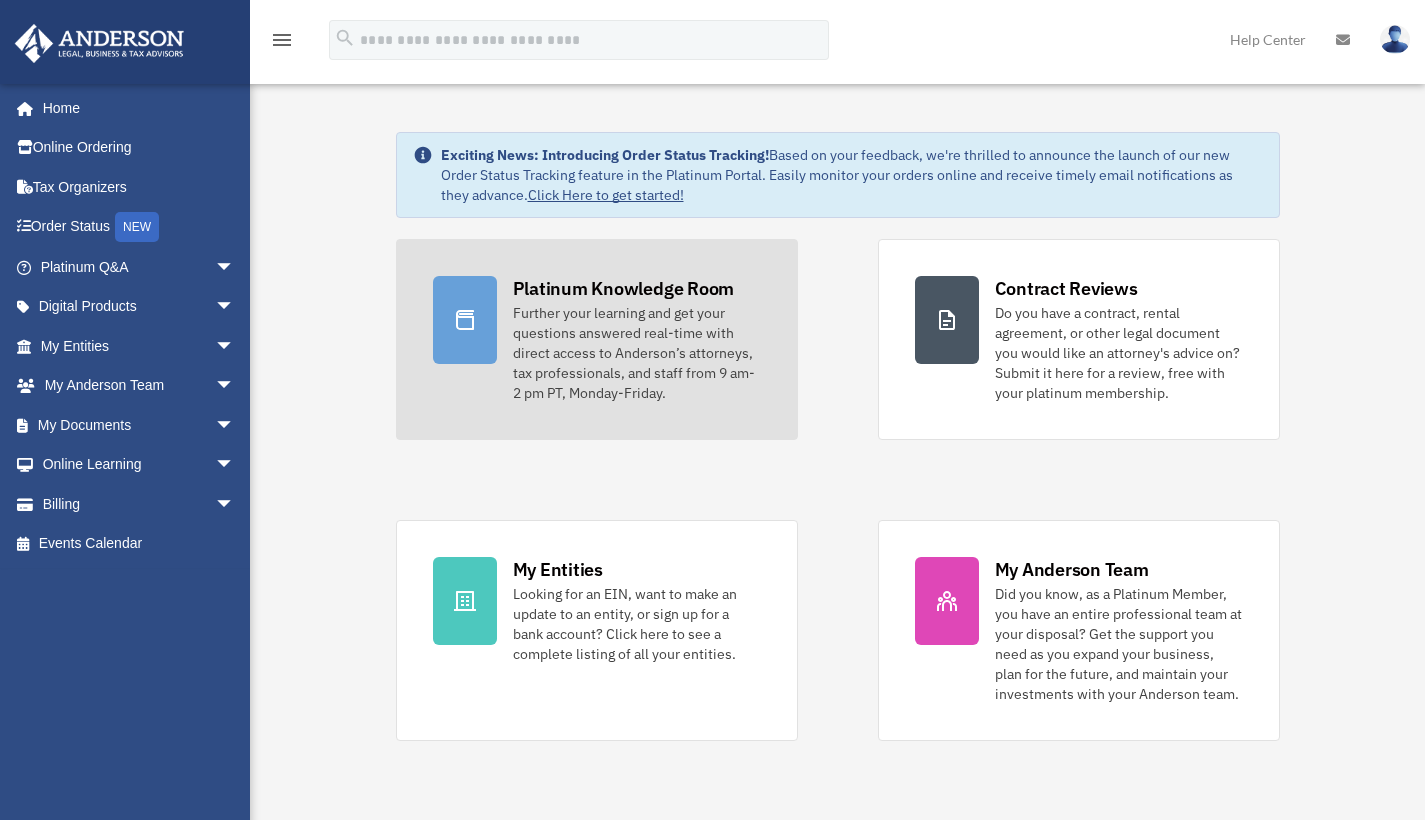 click at bounding box center [465, 320] 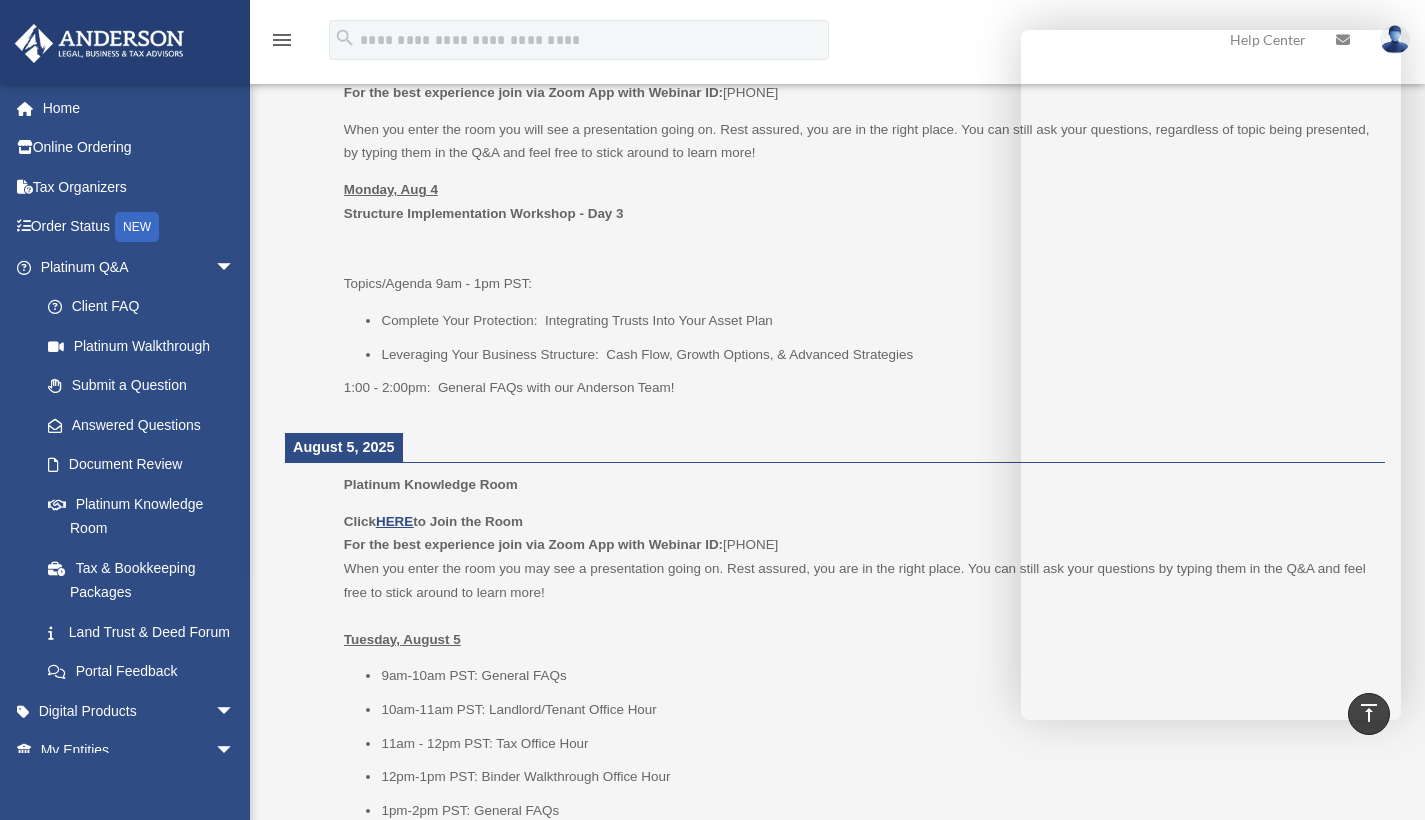 scroll, scrollTop: 948, scrollLeft: 0, axis: vertical 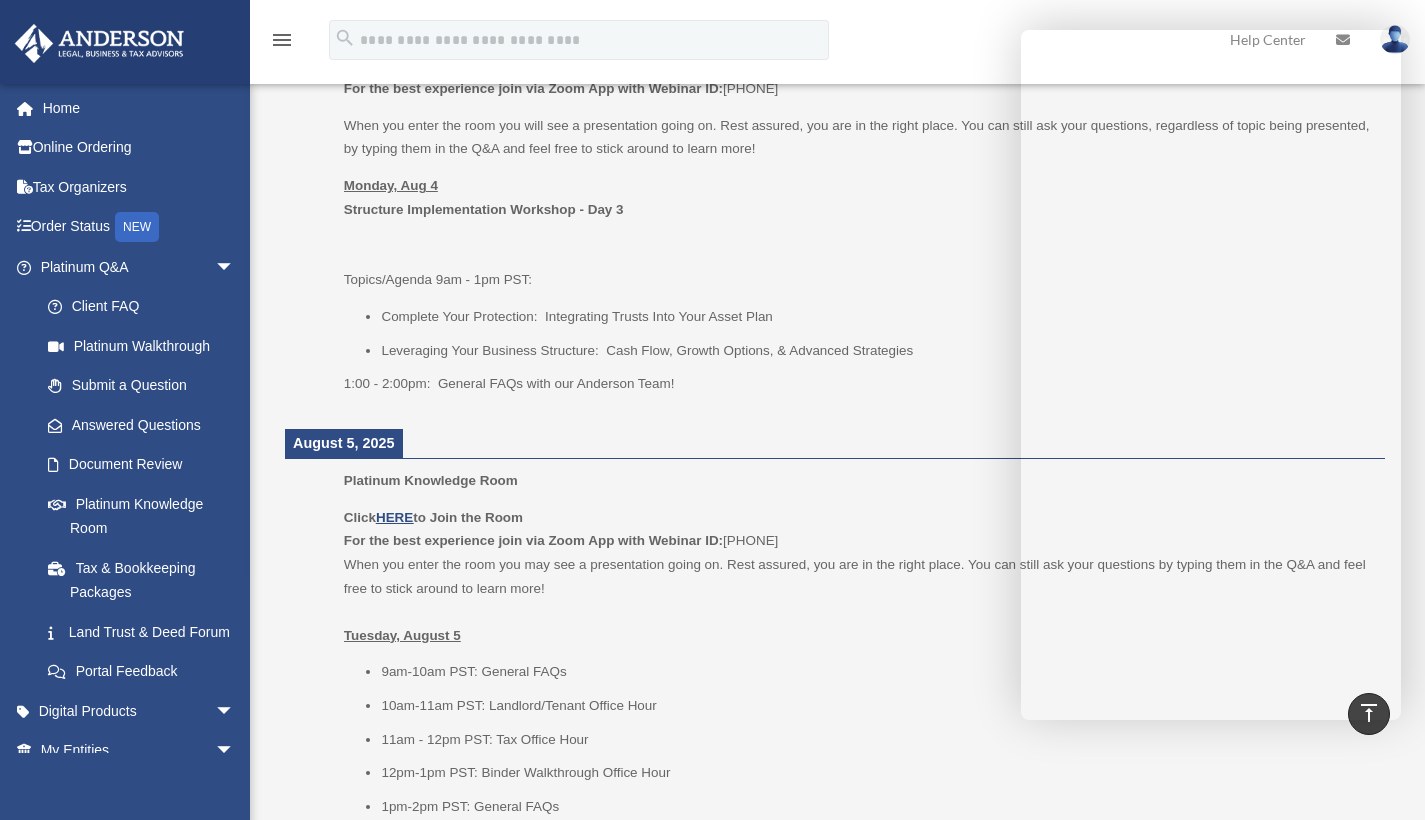 click on "Monday, Aug 4 Structure Implementation Workshop - Day 3 Topics/Agenda 9am - 1pm PST:" at bounding box center [857, 233] 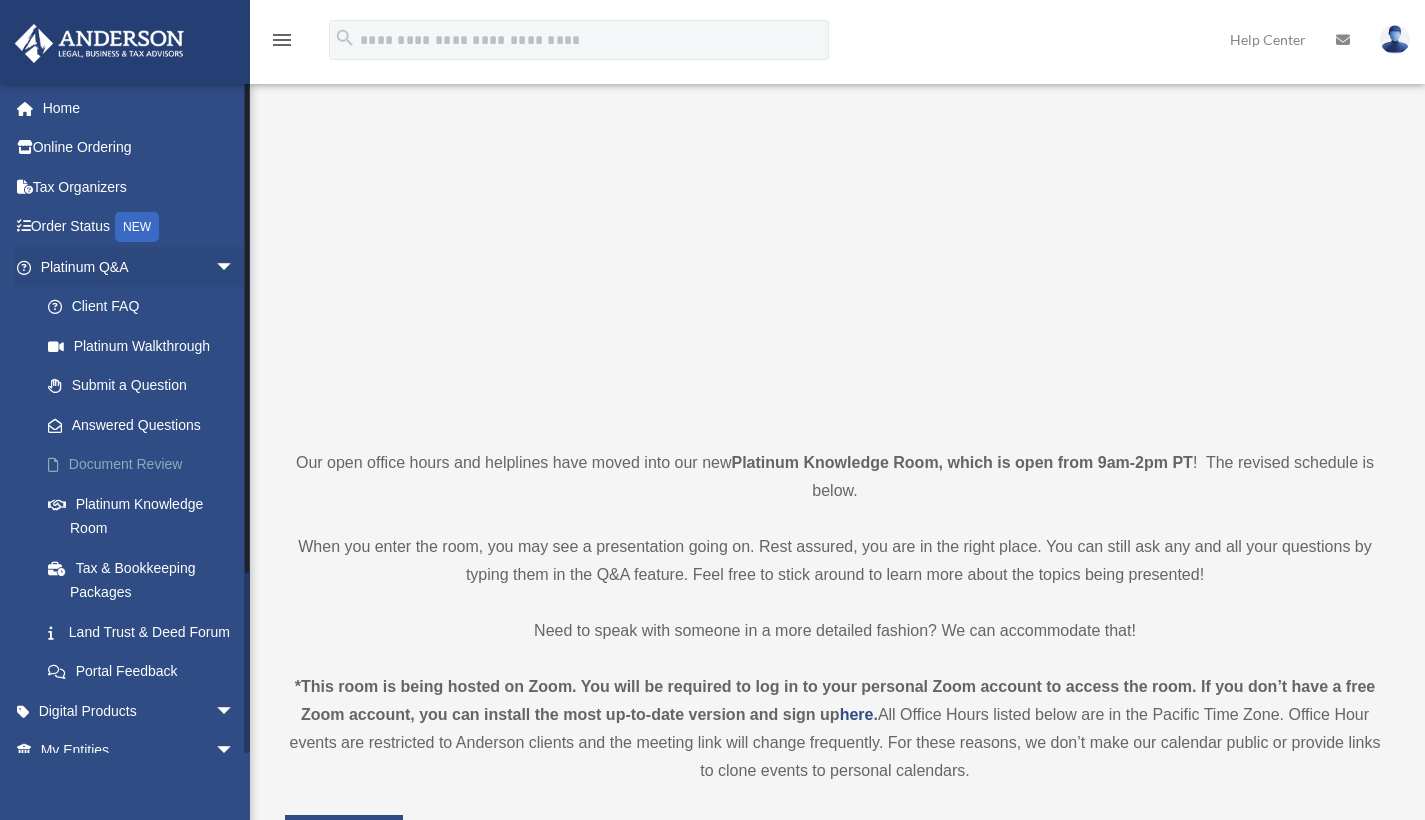 scroll, scrollTop: 0, scrollLeft: 0, axis: both 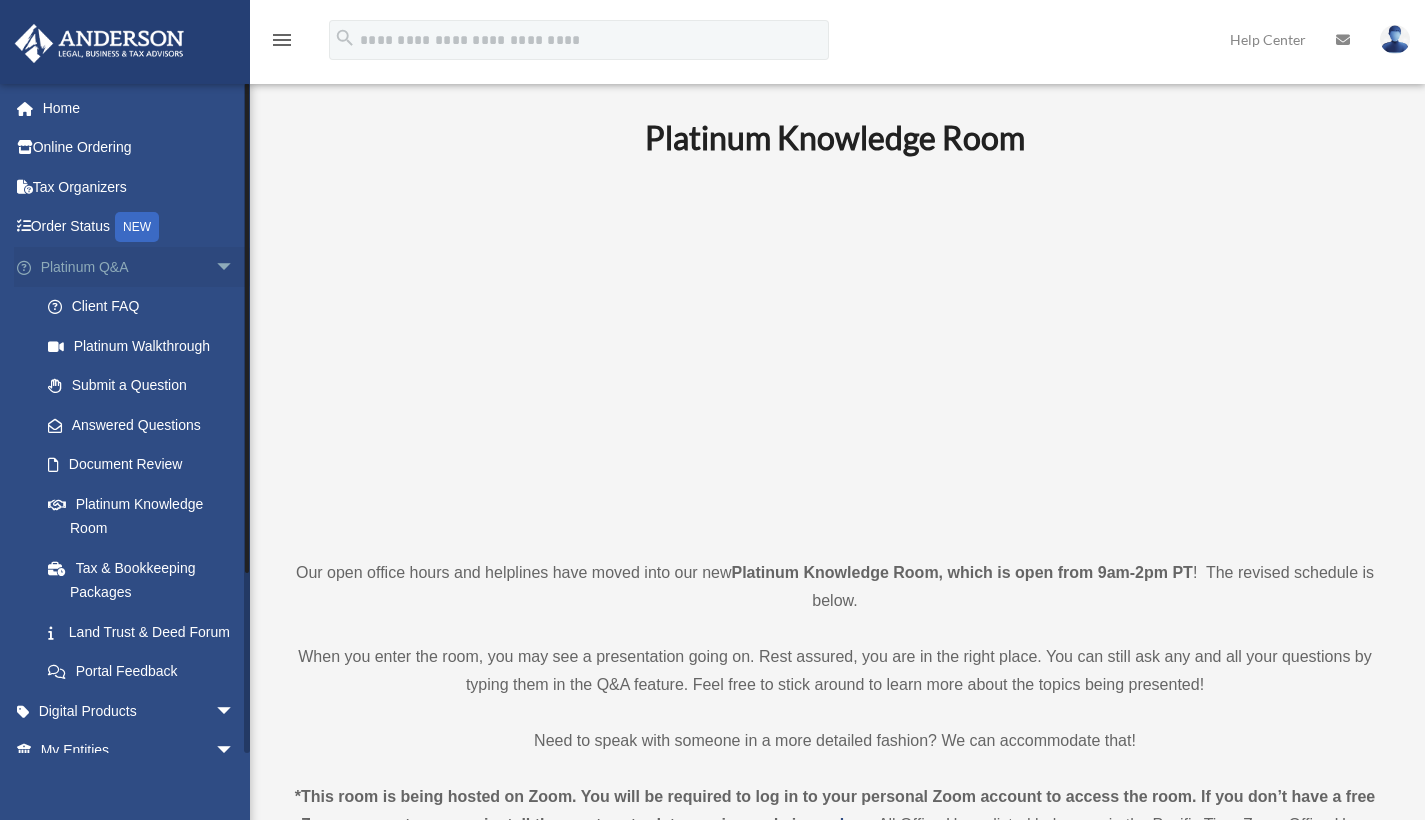 click on "arrow_drop_down" at bounding box center [235, 267] 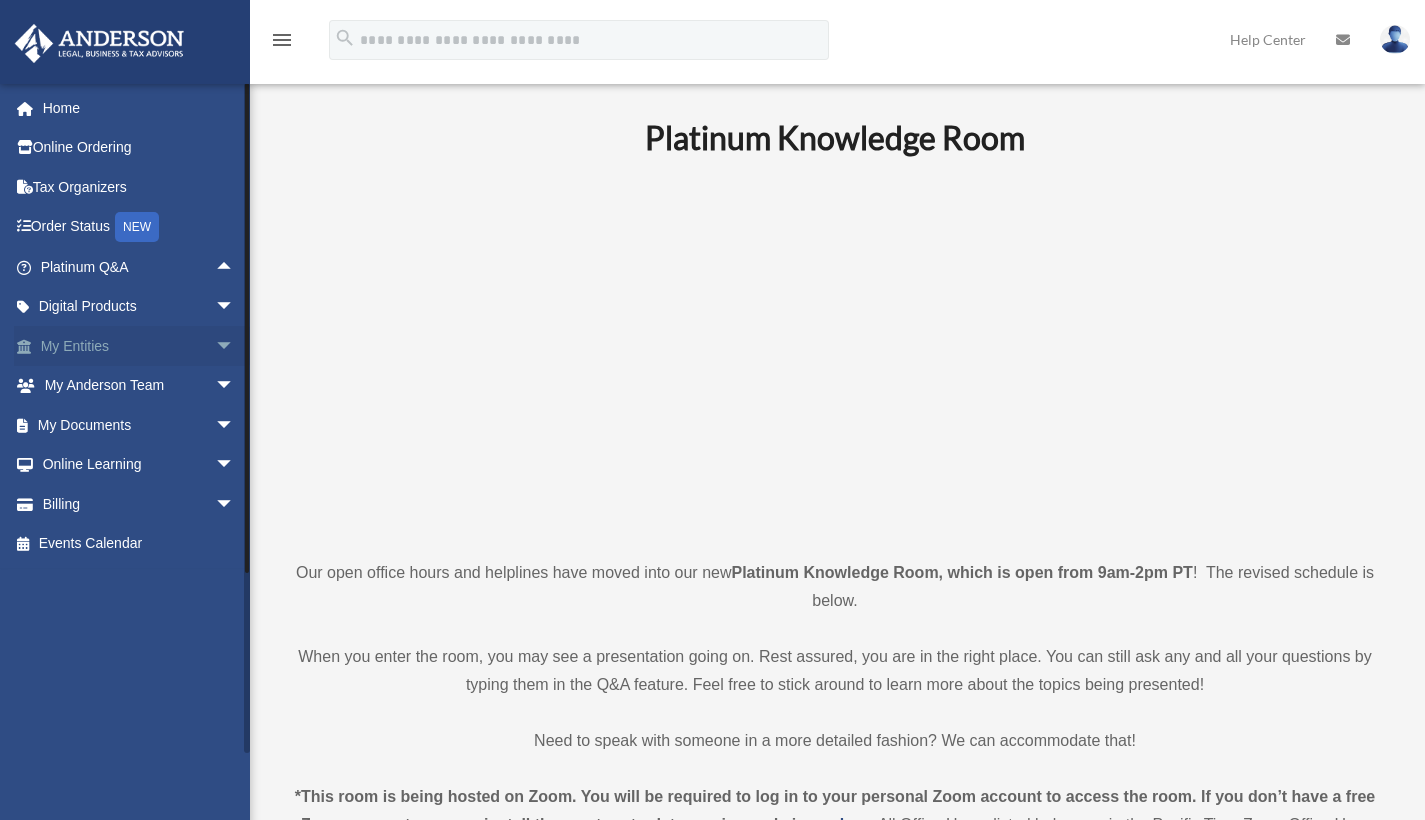 click on "My Entities arrow_drop_down" at bounding box center (139, 346) 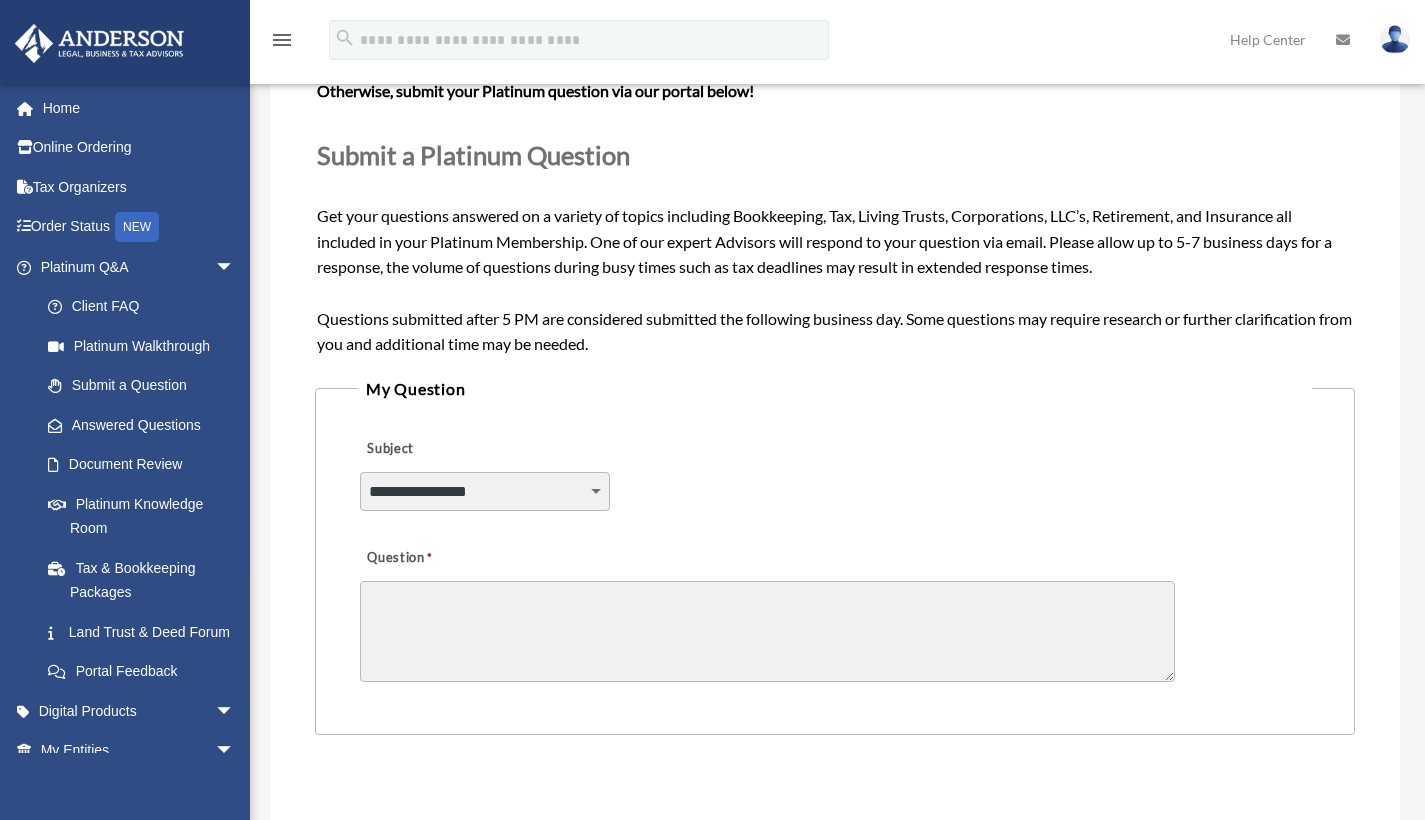 scroll, scrollTop: 299, scrollLeft: 0, axis: vertical 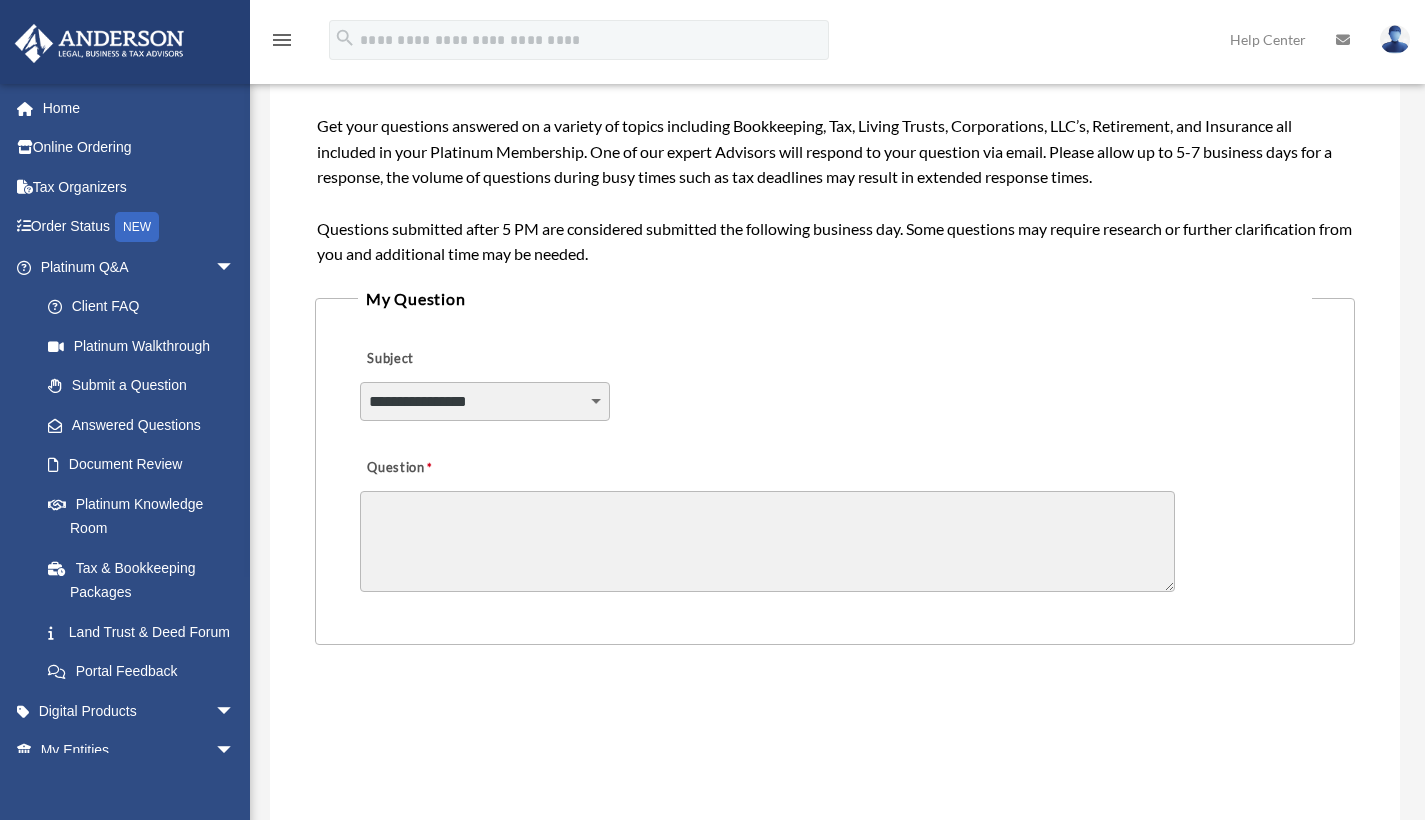 select on "******" 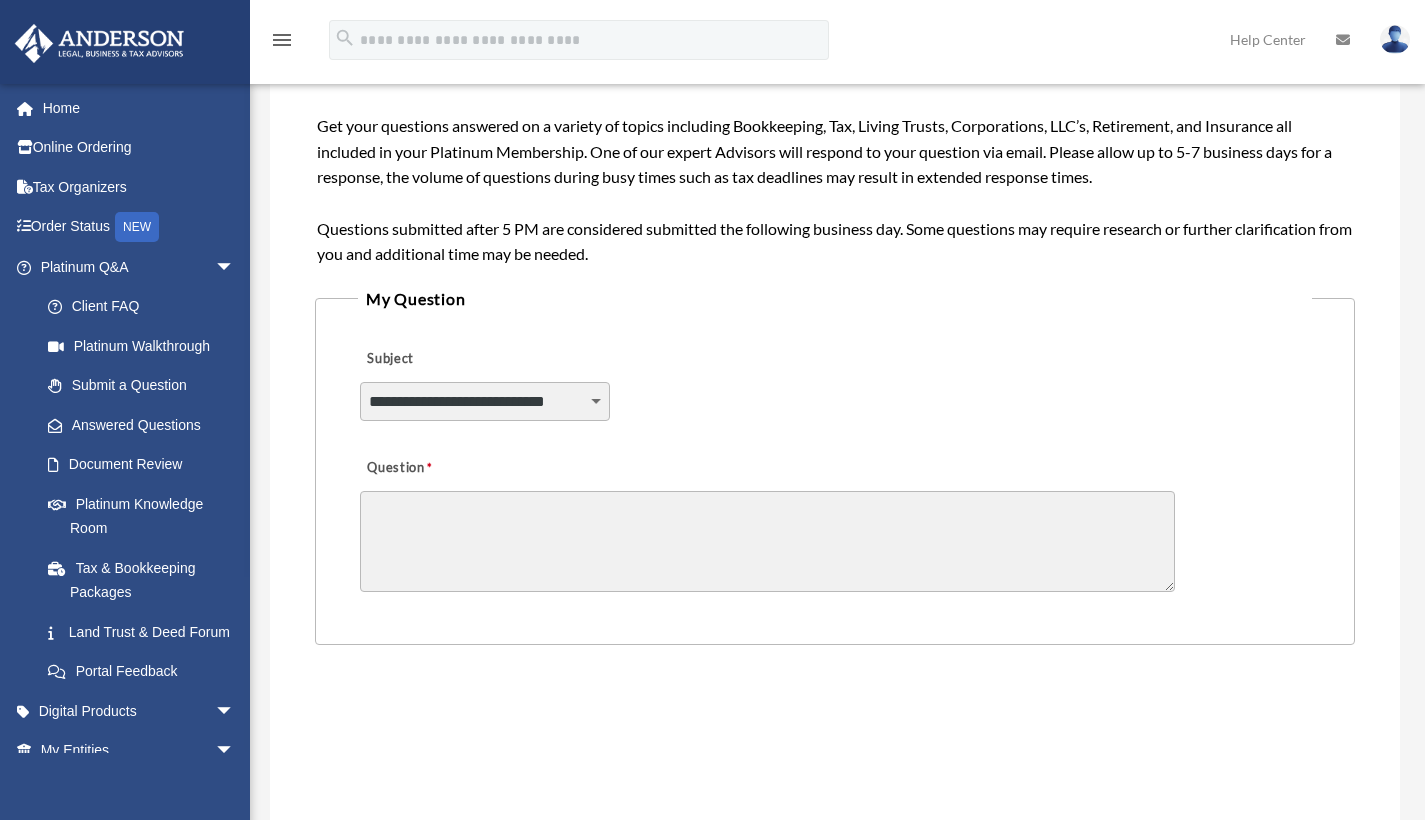 click on "Question" at bounding box center [767, 541] 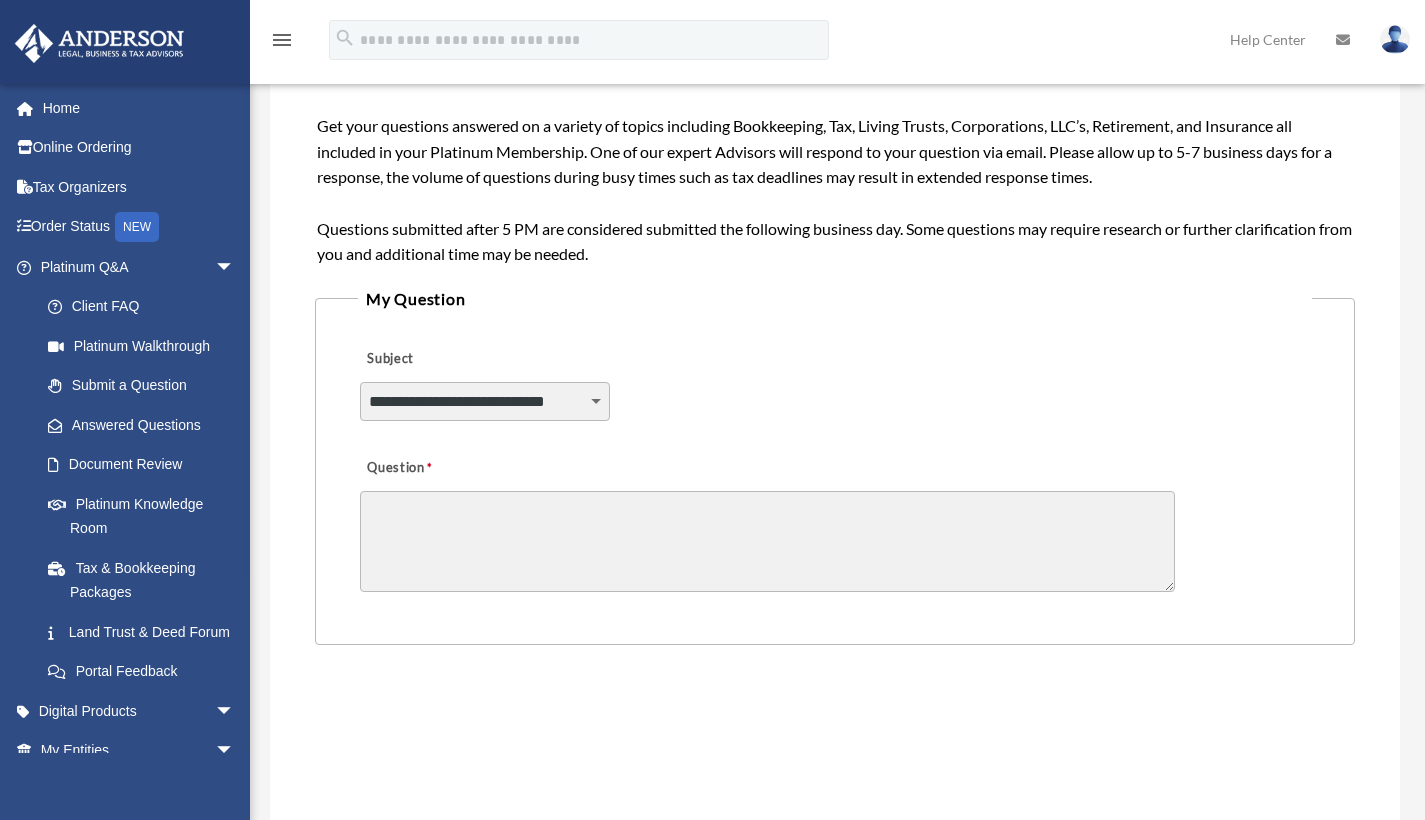 paste on "**********" 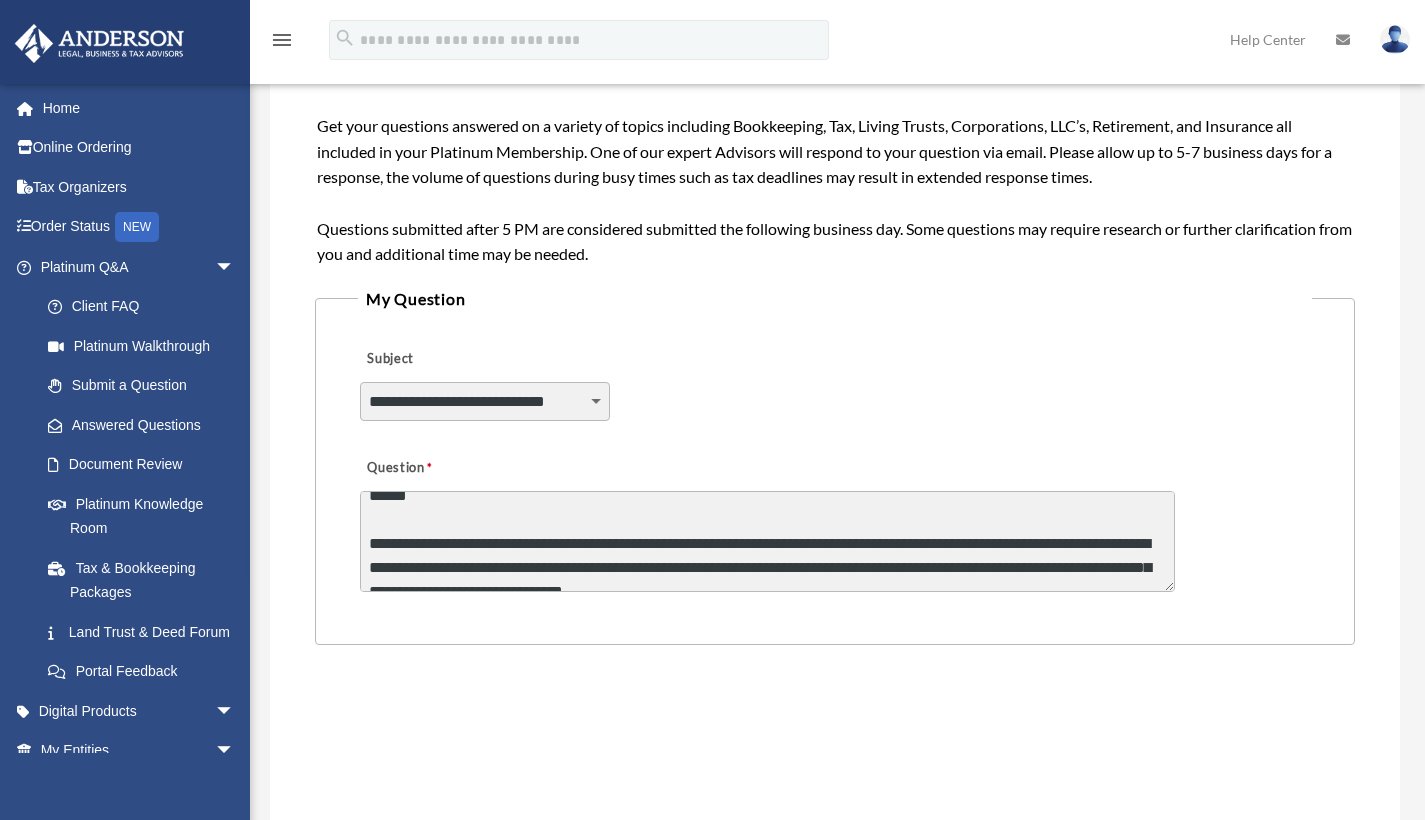 scroll, scrollTop: 45, scrollLeft: 0, axis: vertical 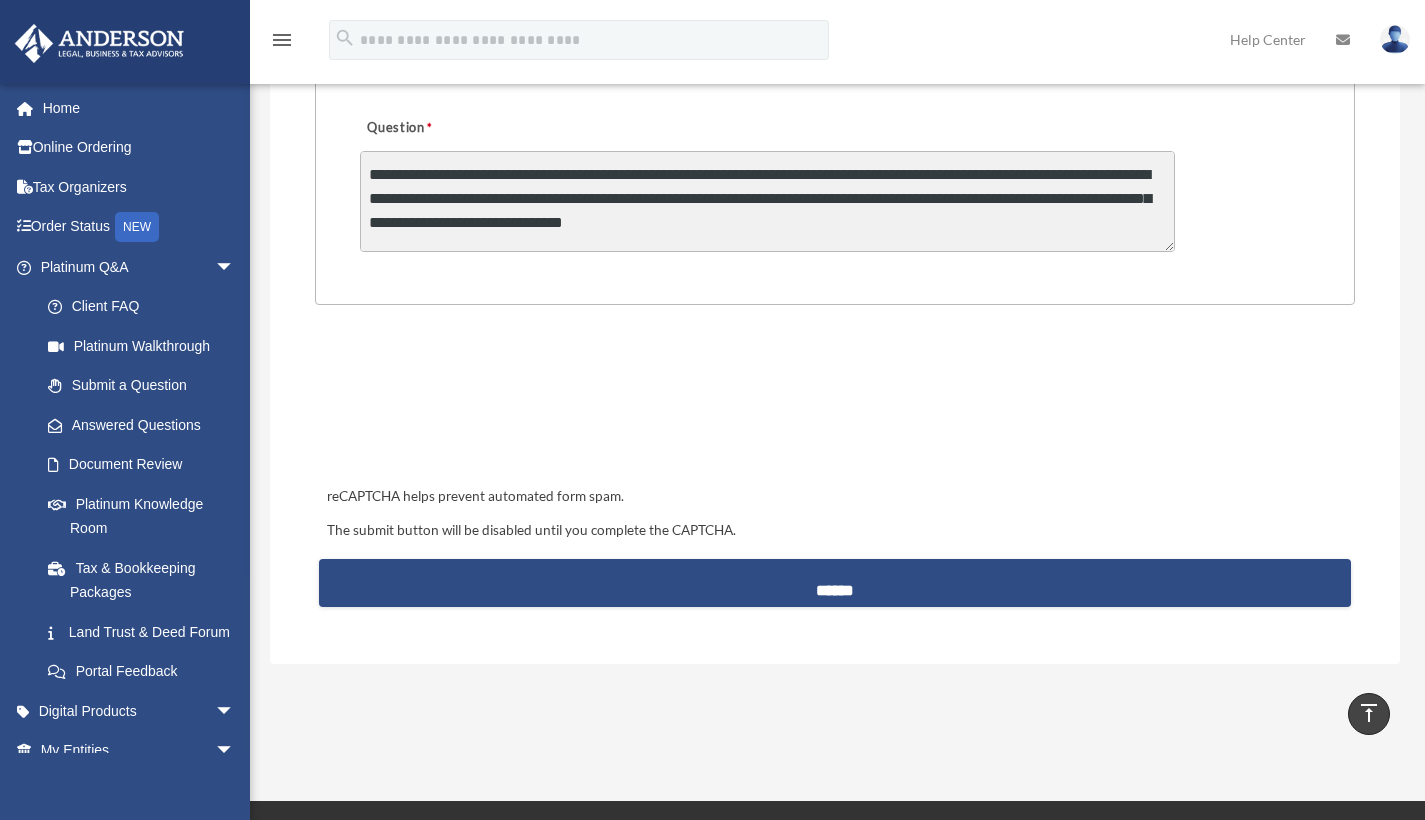 type on "**********" 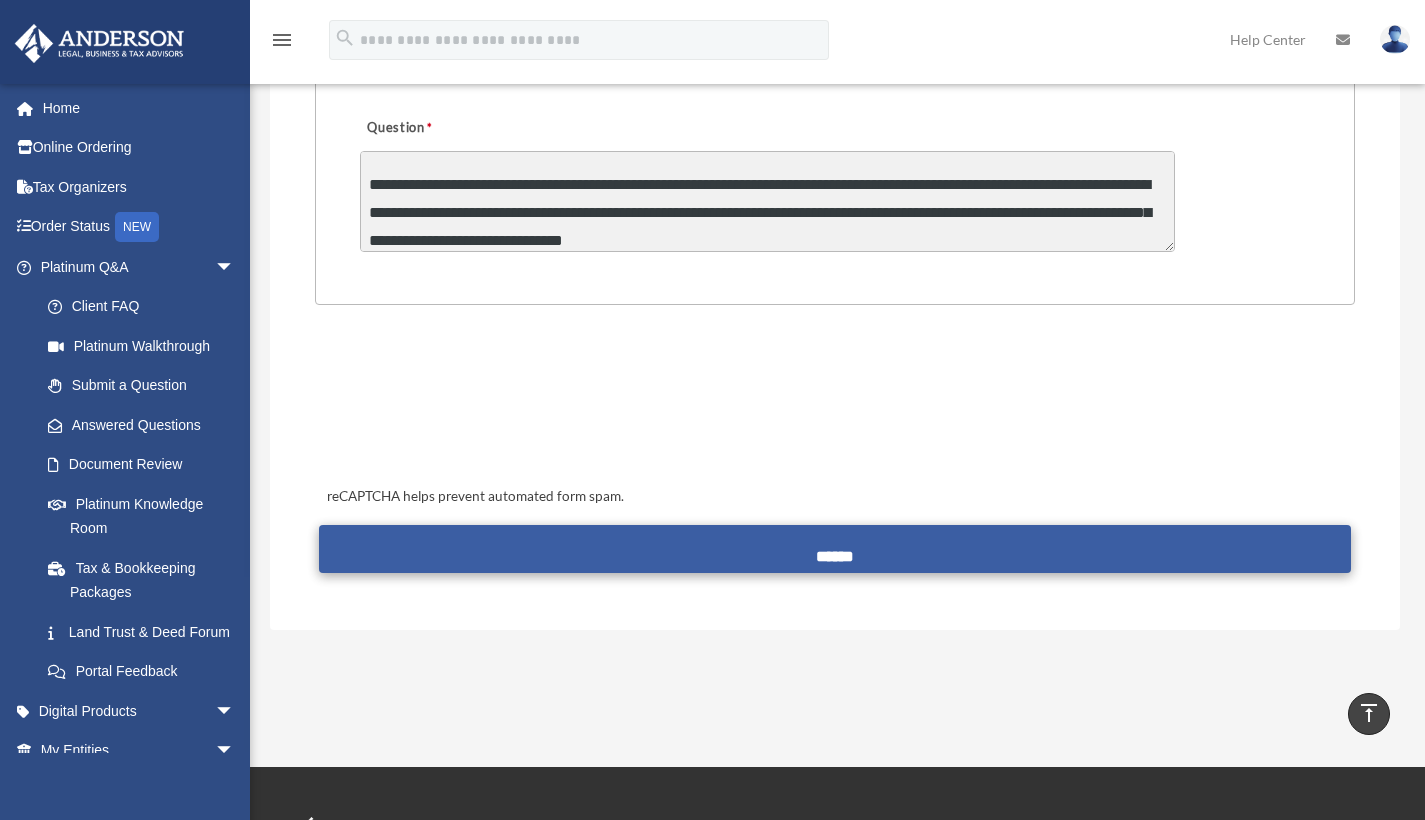 click on "******" at bounding box center (835, 549) 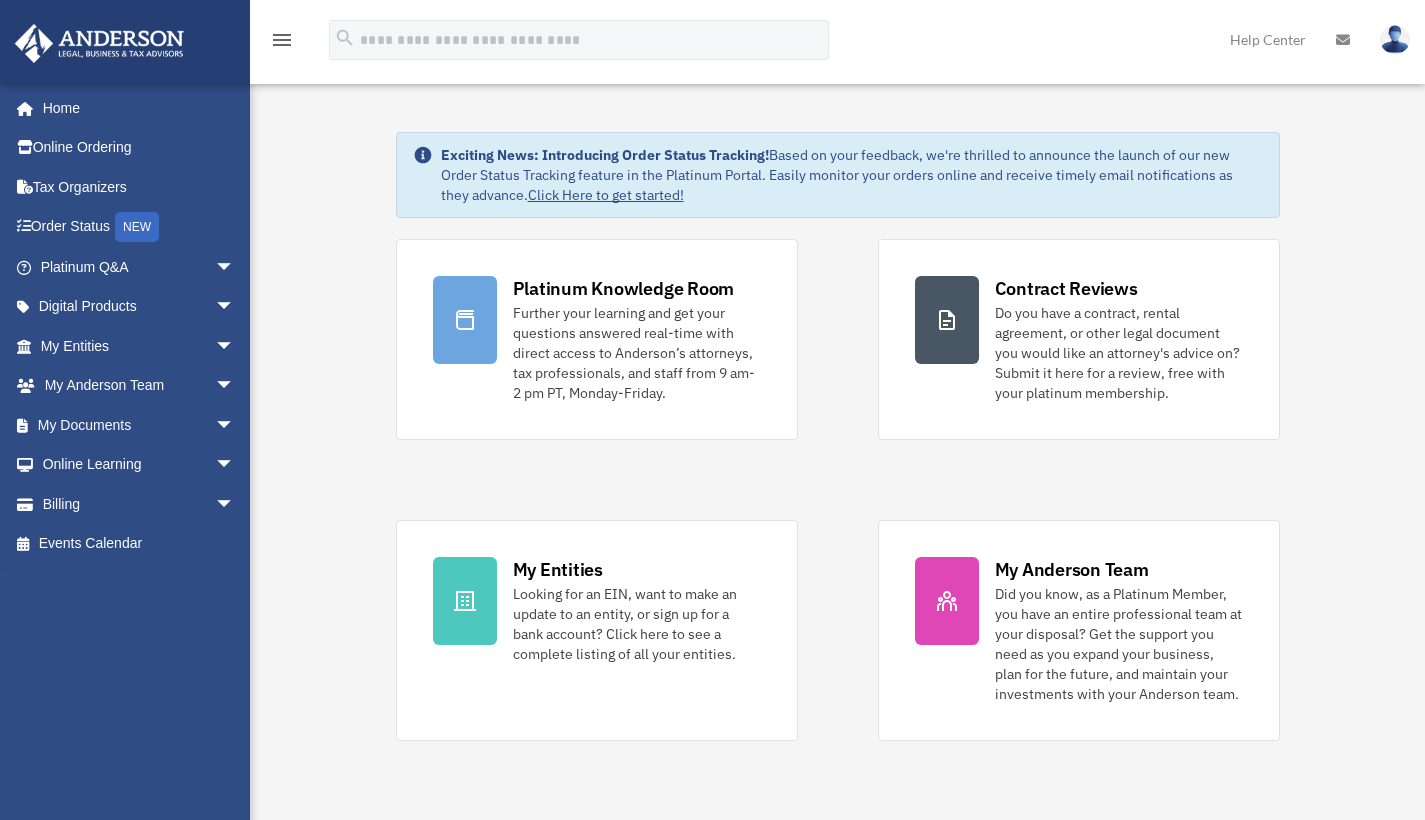scroll, scrollTop: 0, scrollLeft: 0, axis: both 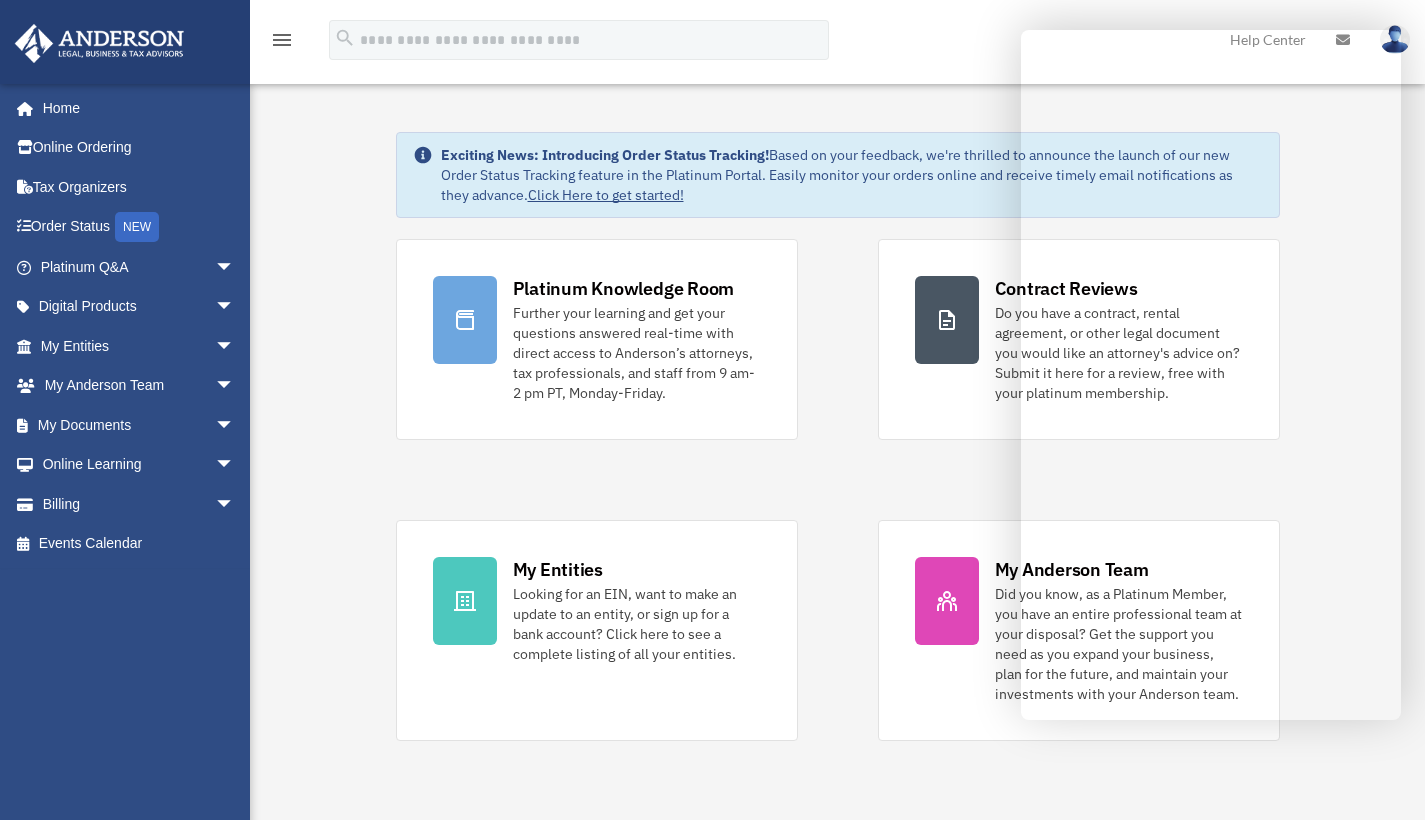 click on "[PRODUCT] Knowledge Room
Further your learning and get your questions answered real-time with direct access to [LAST NAME]’s attorneys, tax professionals, and staff from 9 am-2 pm PT, Monday-Friday.
Contract Reviews
Do you have a contract, rental agreement, or other legal document you would like an attorney's advice on?  Submit it here for a  review, free with your [PRODUCT] membership." at bounding box center [838, 490] 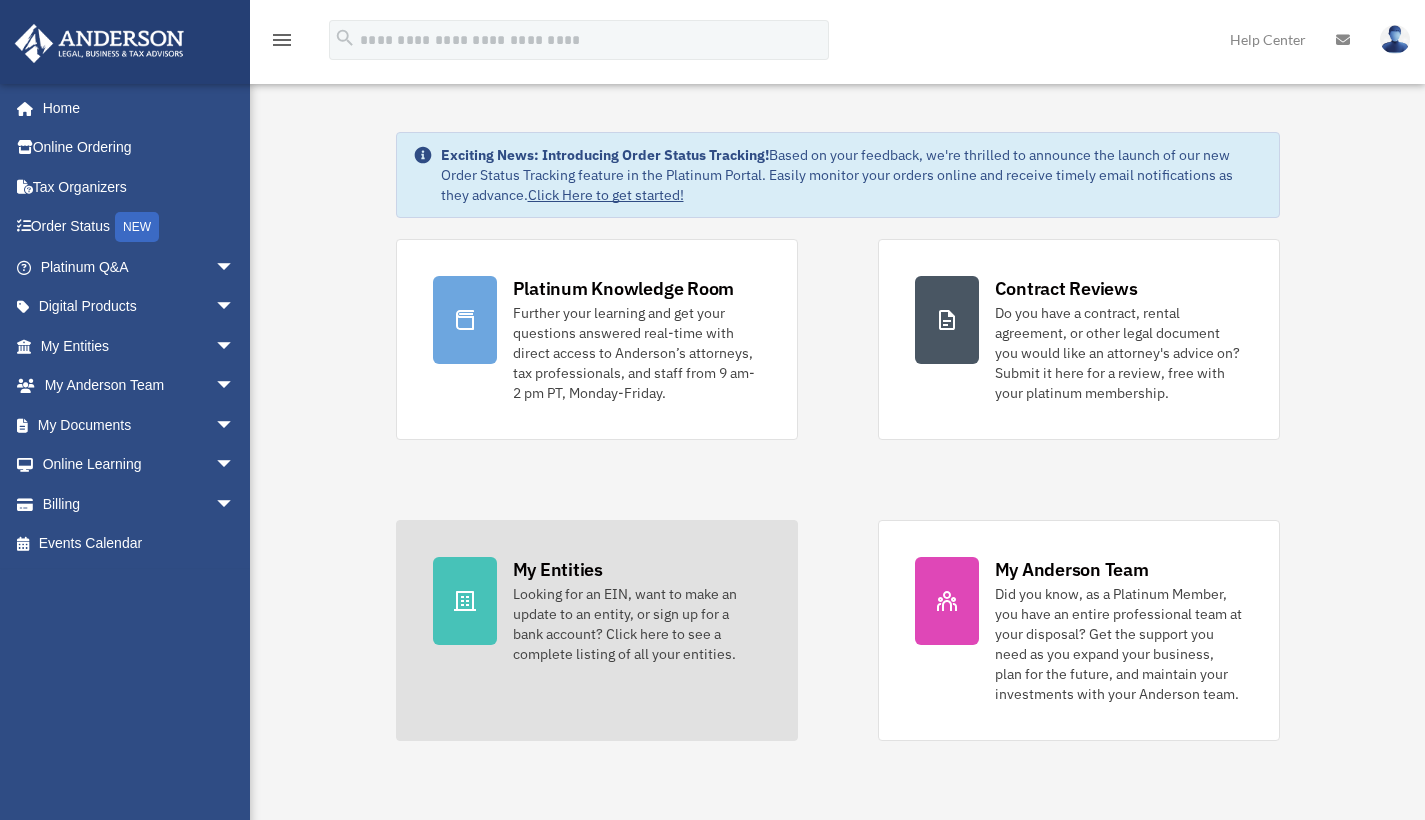click at bounding box center (465, 601) 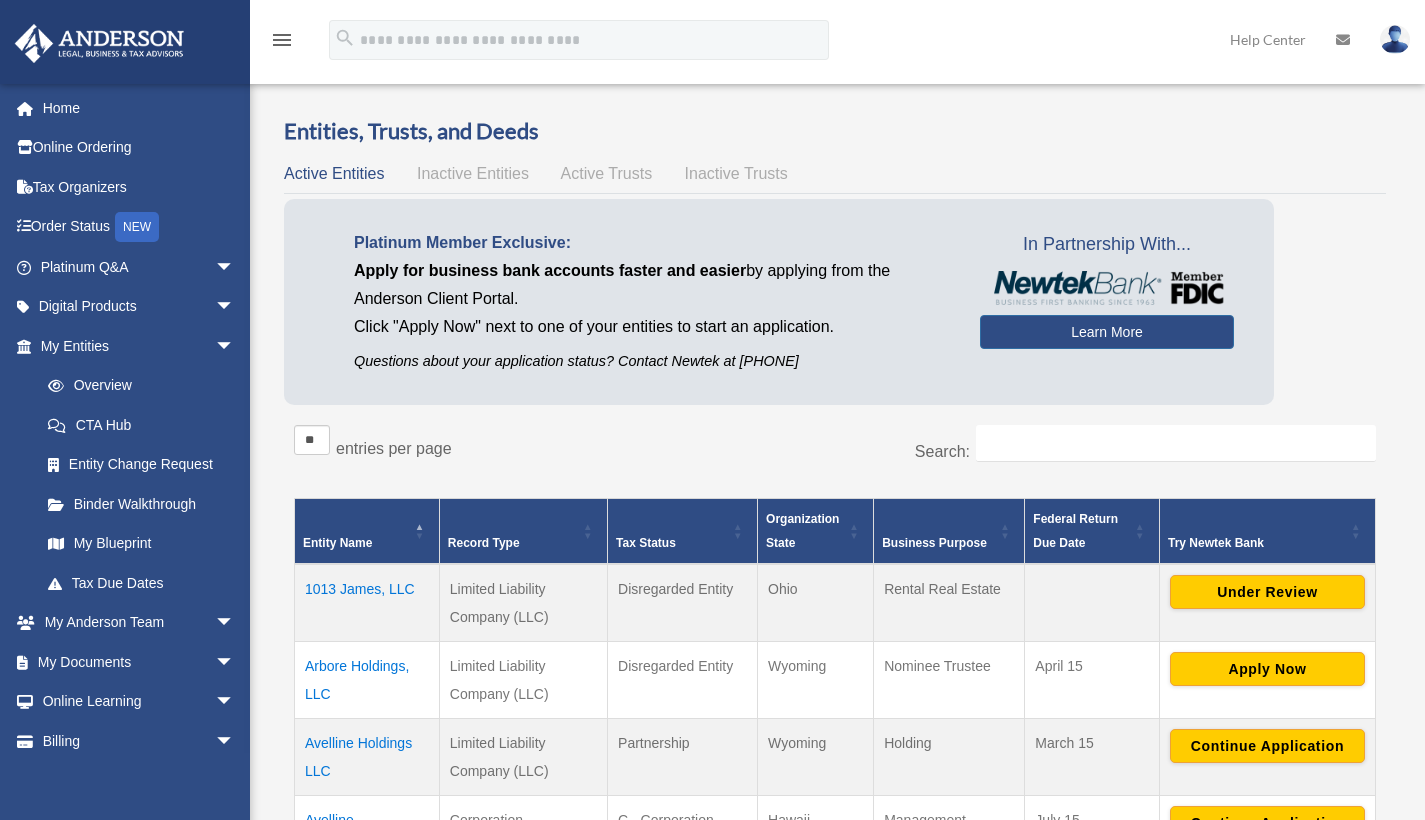 scroll, scrollTop: 0, scrollLeft: 0, axis: both 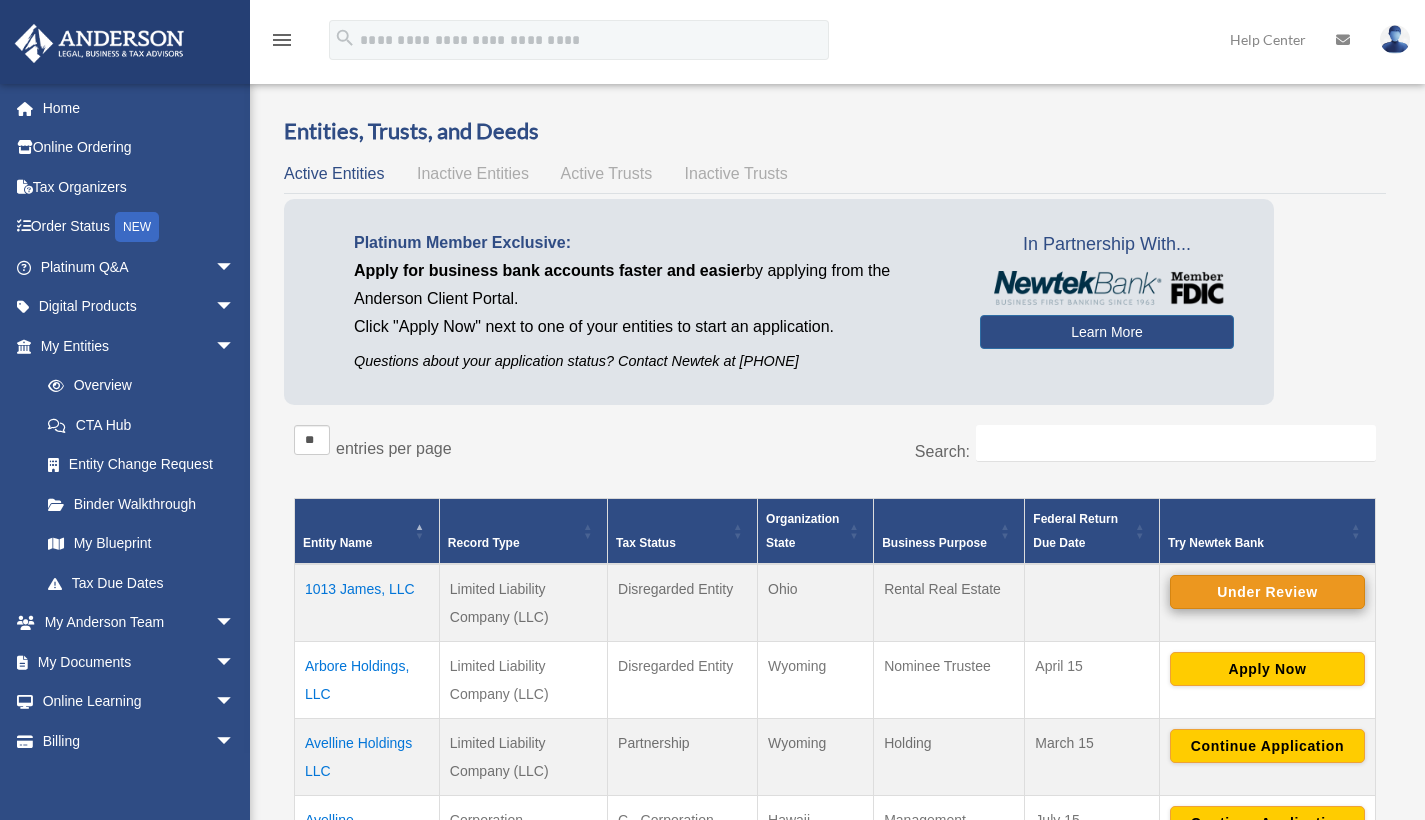 click on "Under Review" at bounding box center [1267, 592] 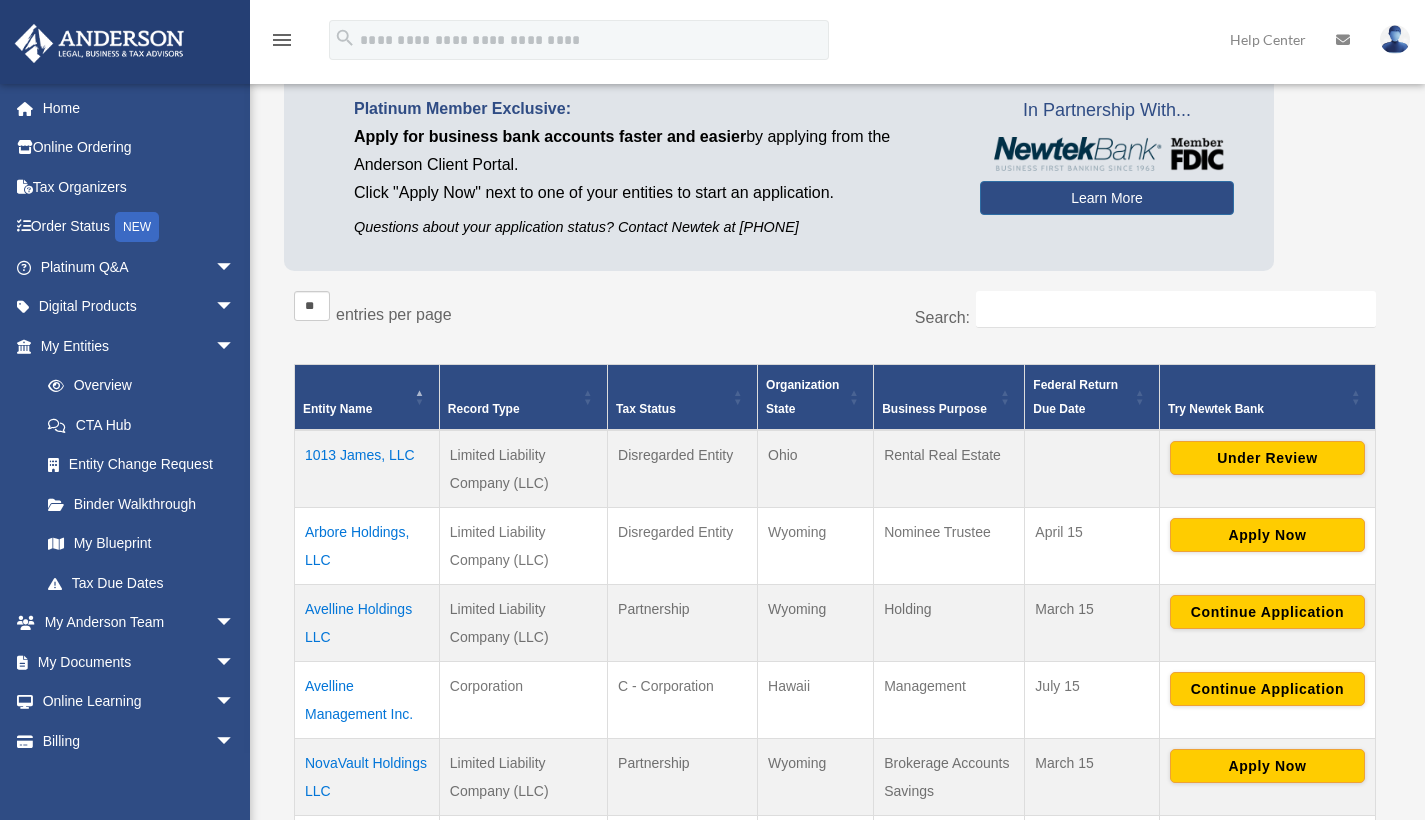 scroll, scrollTop: 307, scrollLeft: 0, axis: vertical 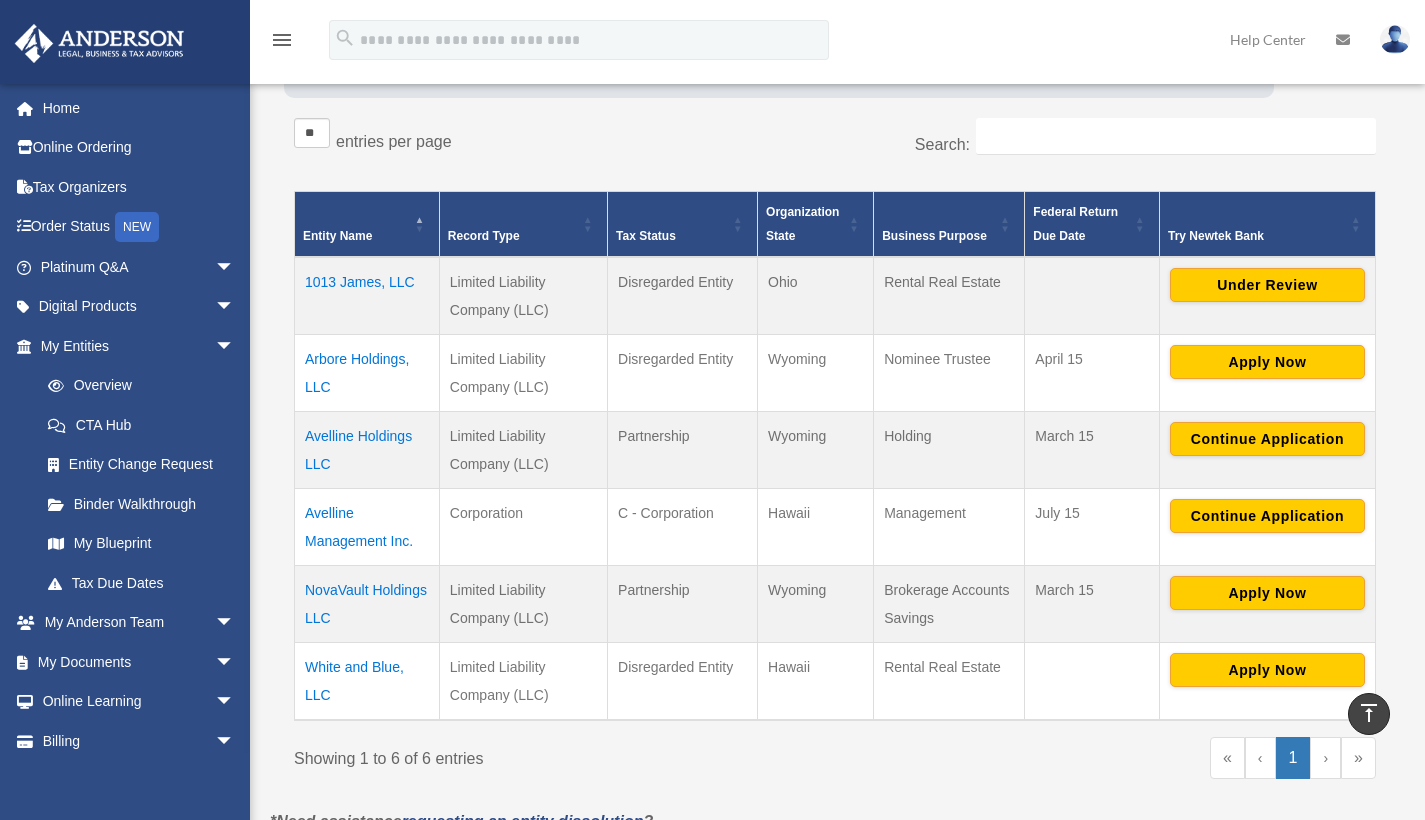 click on "Avelline Holdings LLC" at bounding box center (367, 450) 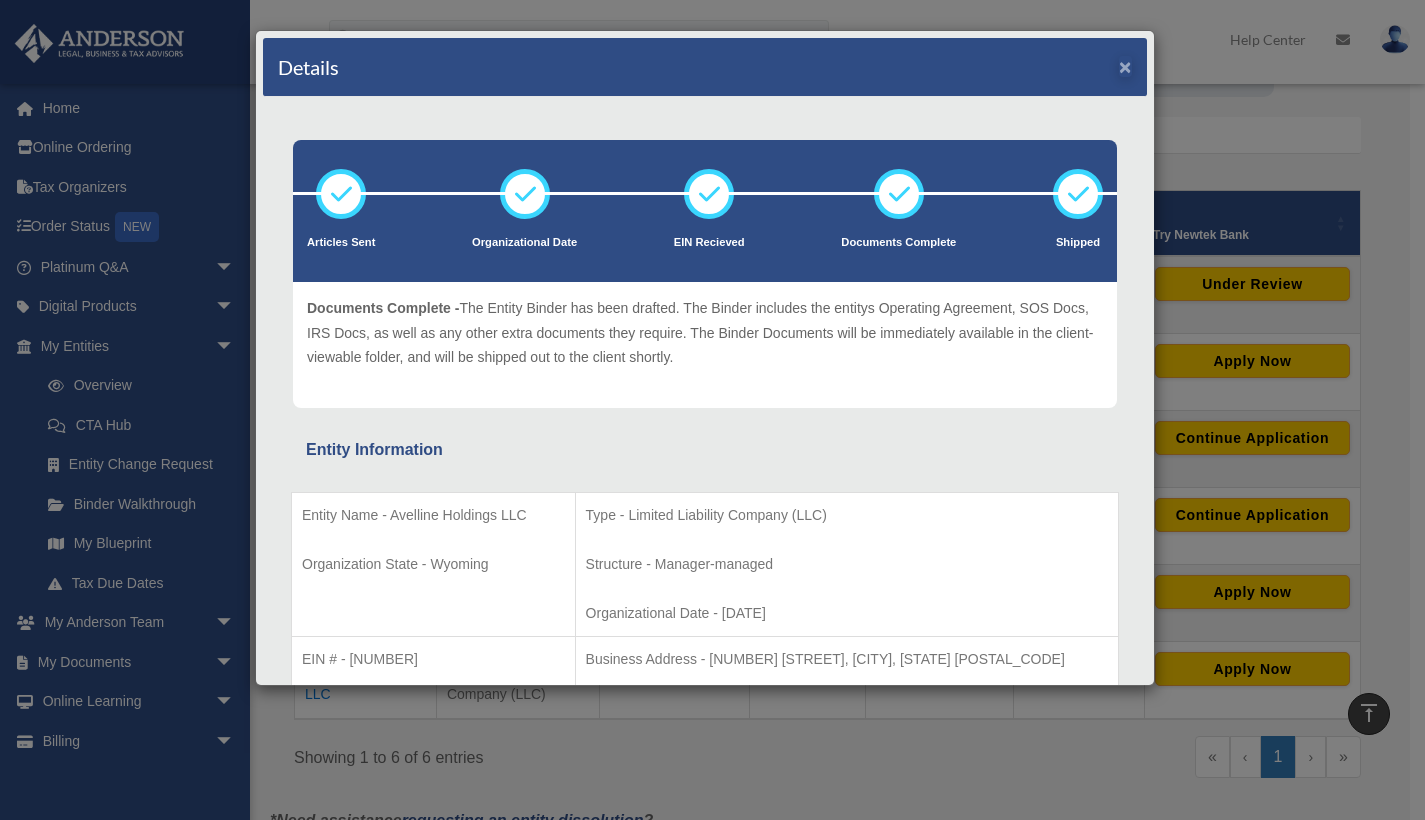 click on "×" at bounding box center [1125, 66] 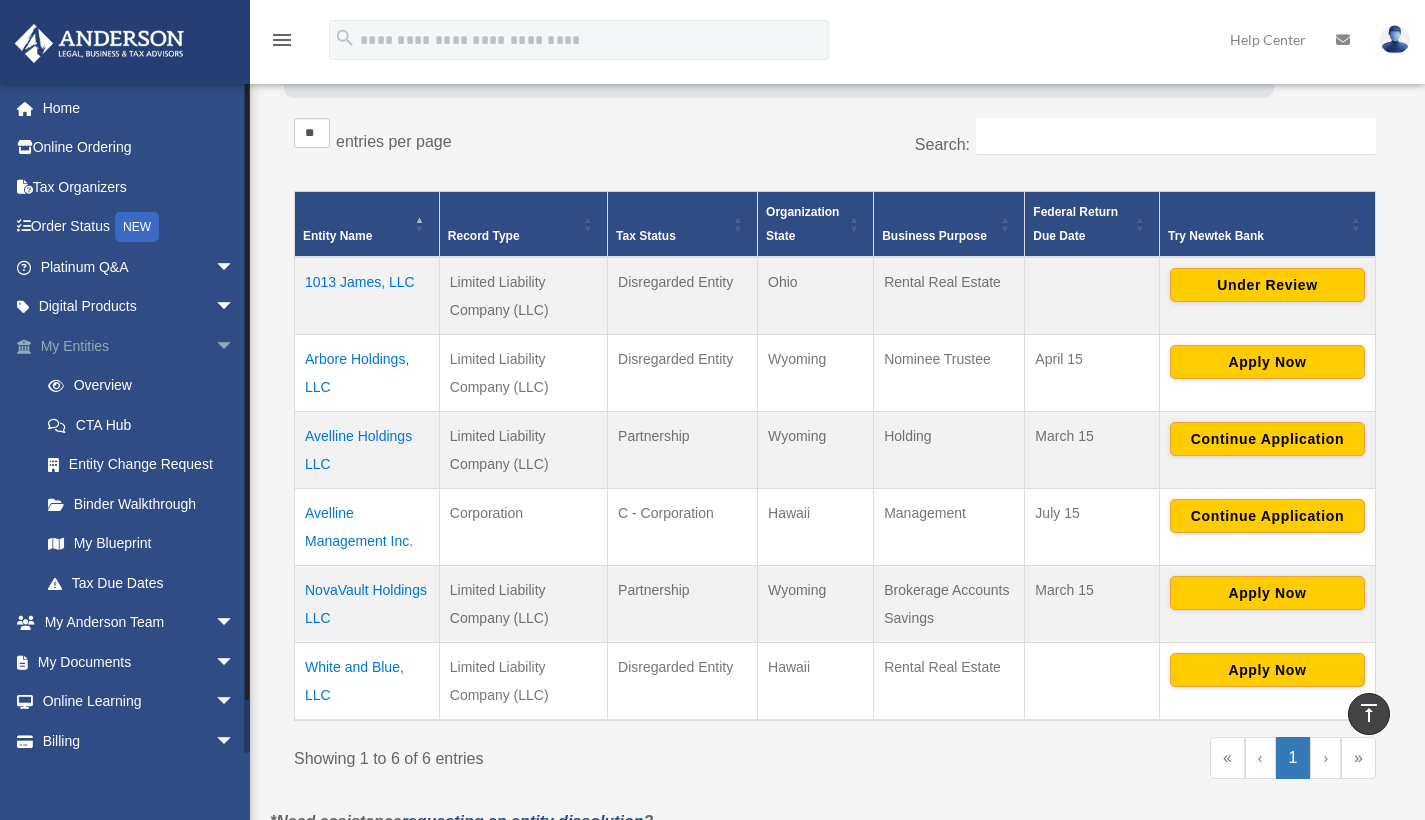 click on "arrow_drop_down" at bounding box center (235, 346) 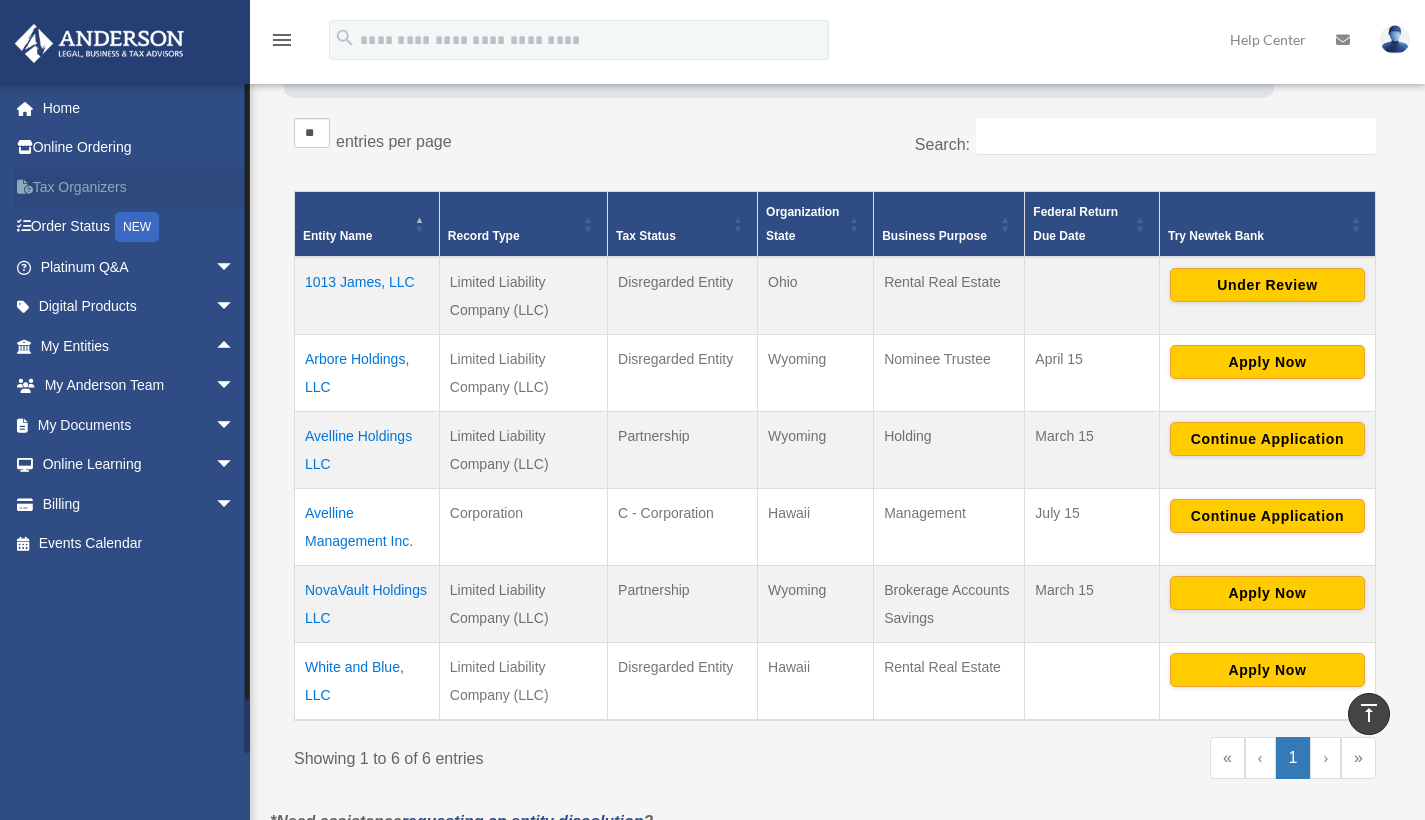 click on "Tax Organizers" at bounding box center [139, 187] 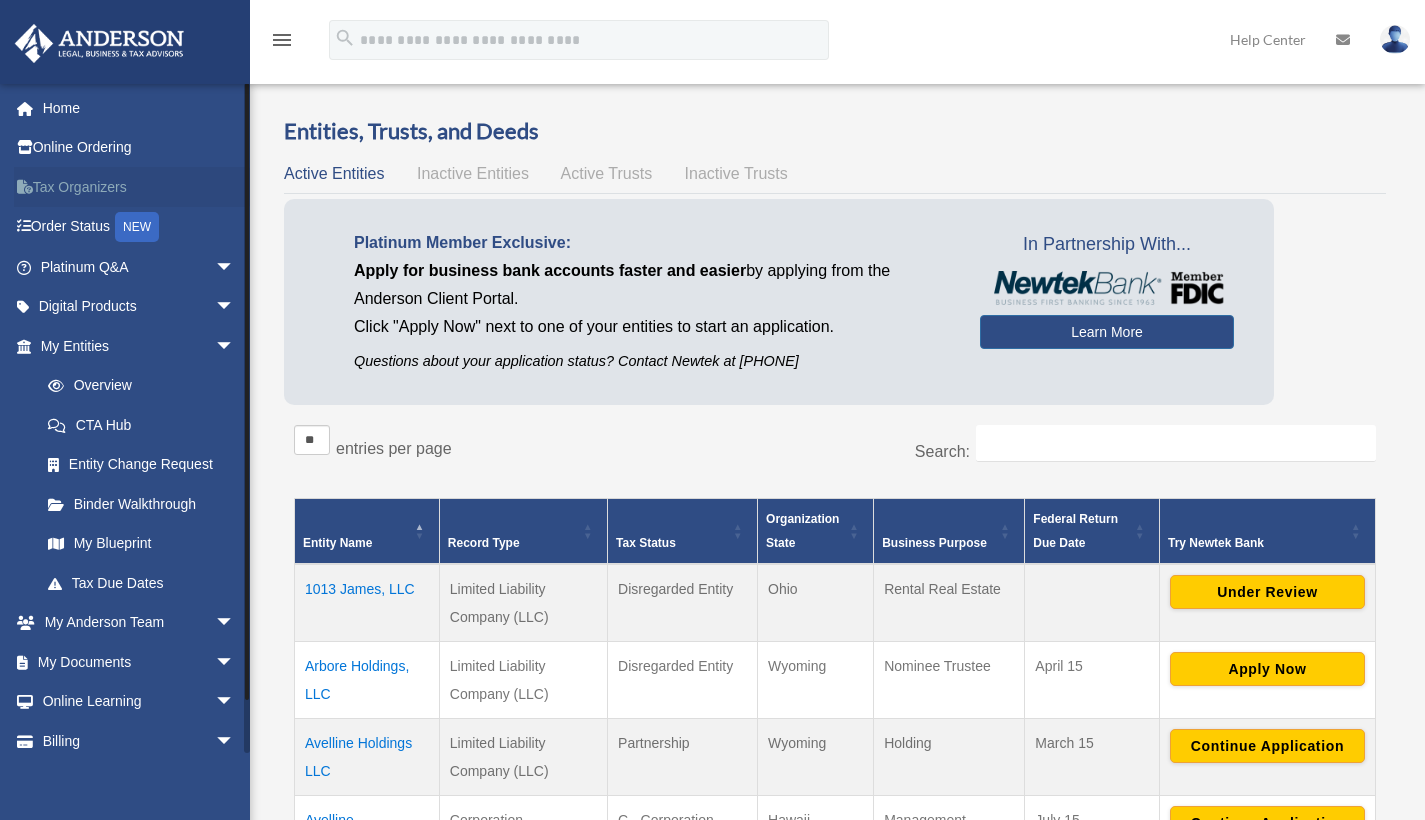 scroll, scrollTop: 307, scrollLeft: 0, axis: vertical 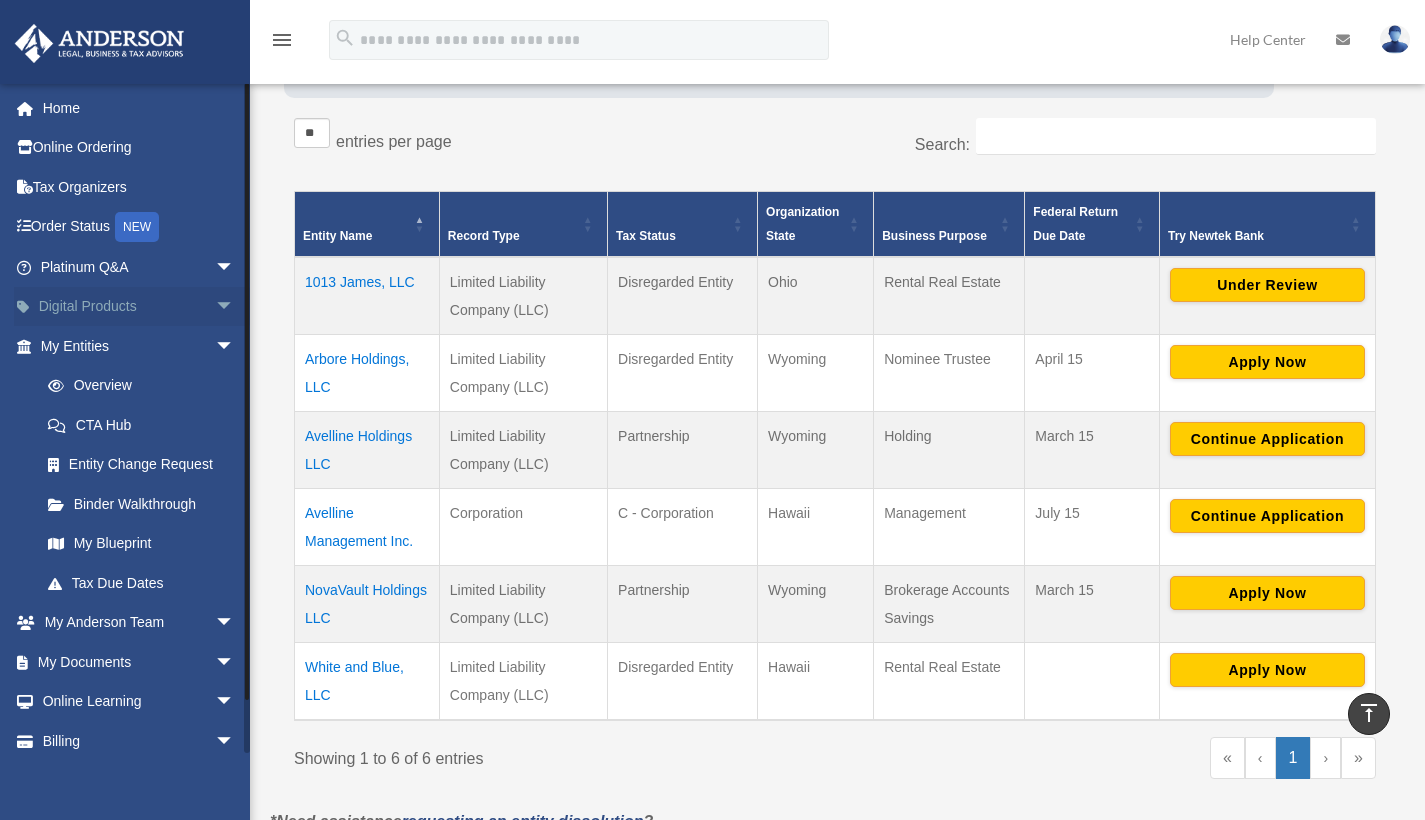 click on "arrow_drop_down" at bounding box center [235, 307] 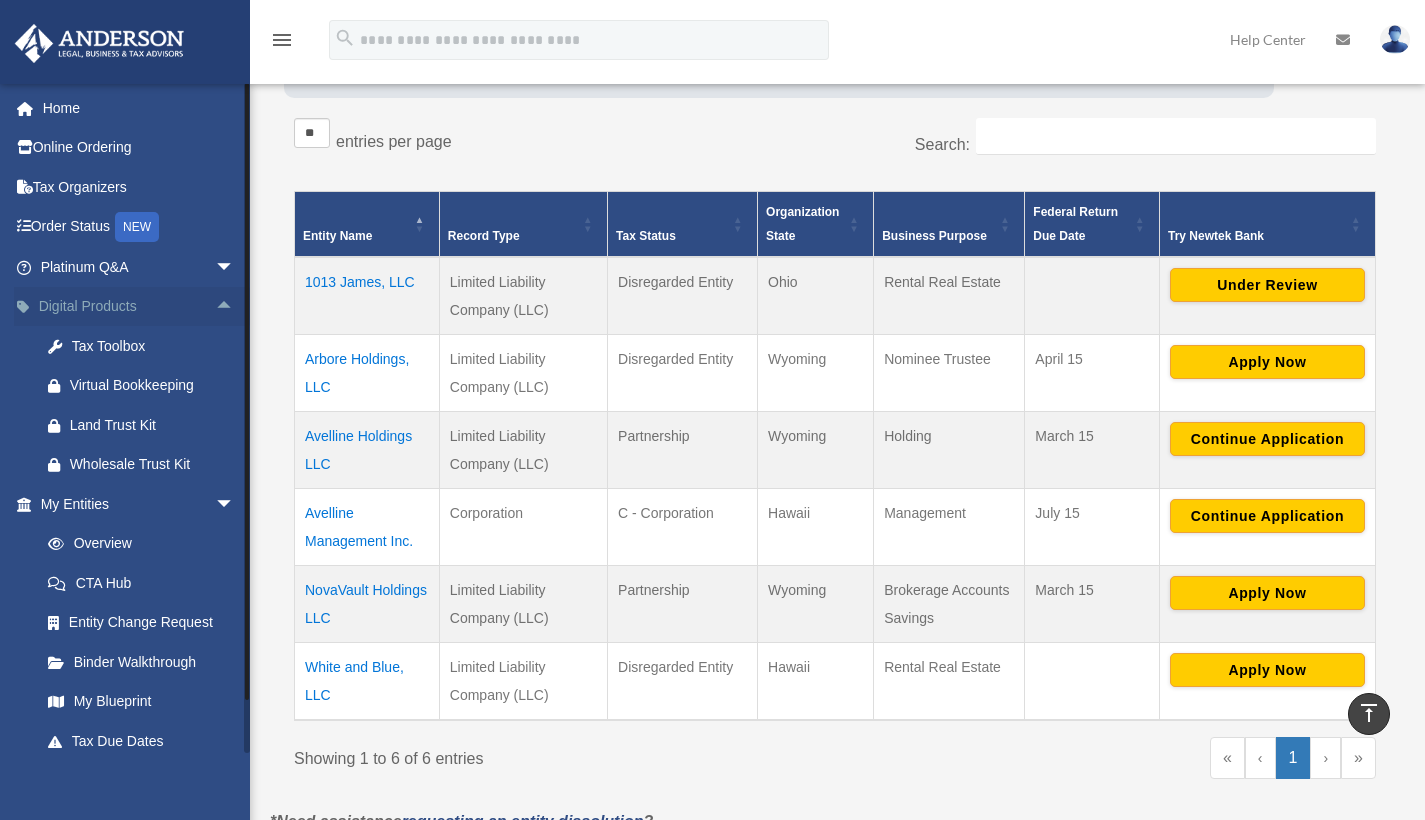 click on "arrow_drop_up" at bounding box center [235, 307] 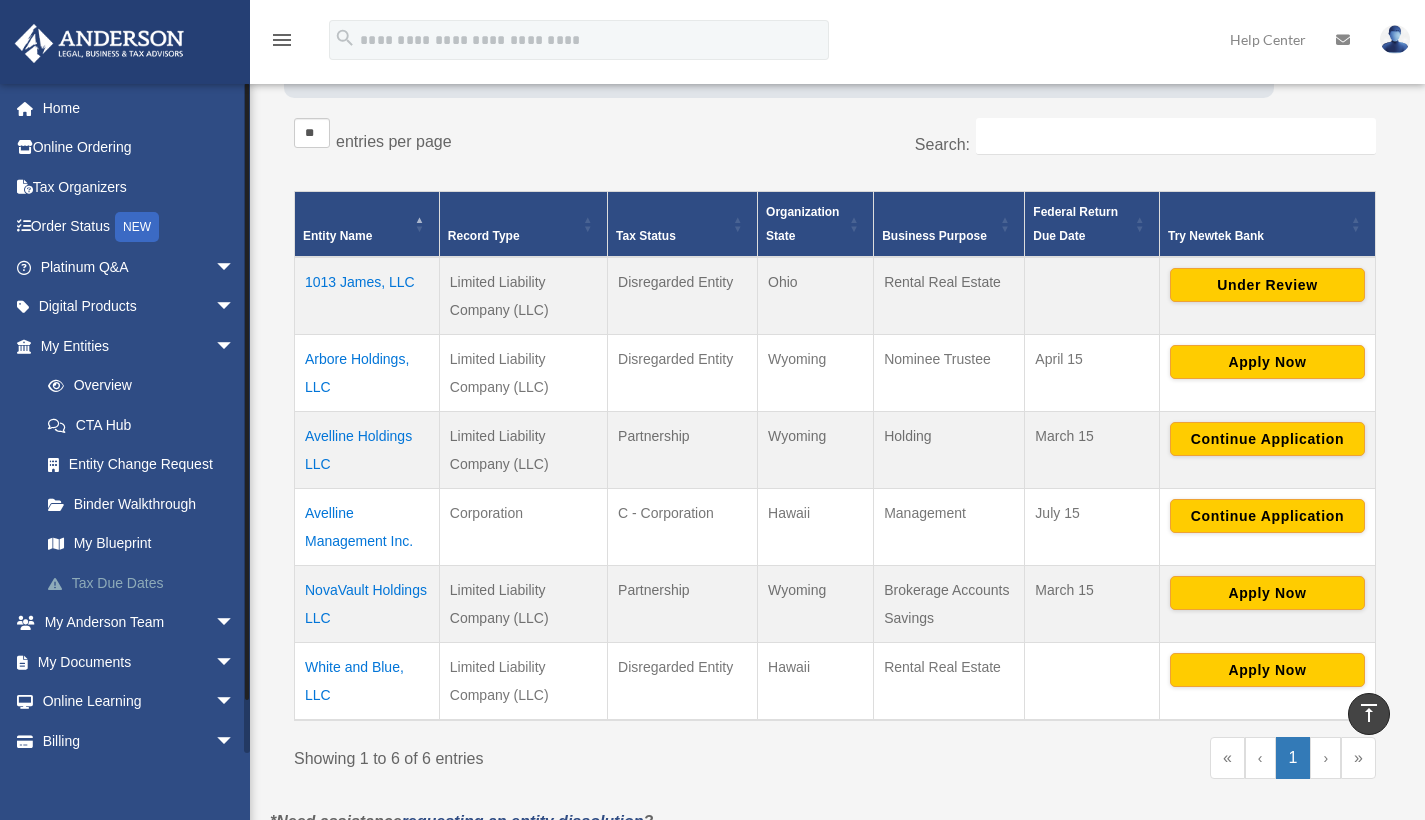 scroll, scrollTop: 303, scrollLeft: 0, axis: vertical 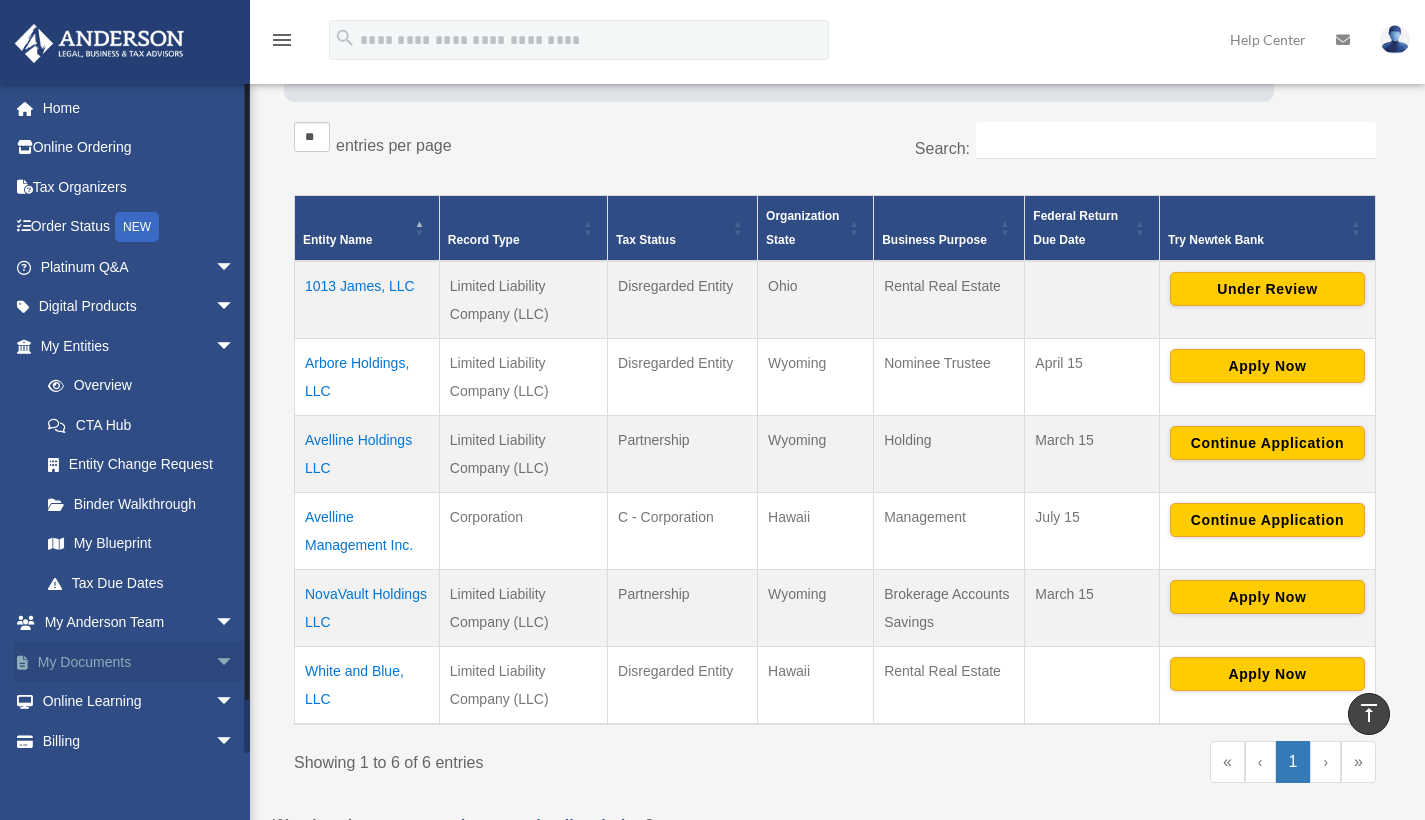 click on "arrow_drop_down" at bounding box center [235, 662] 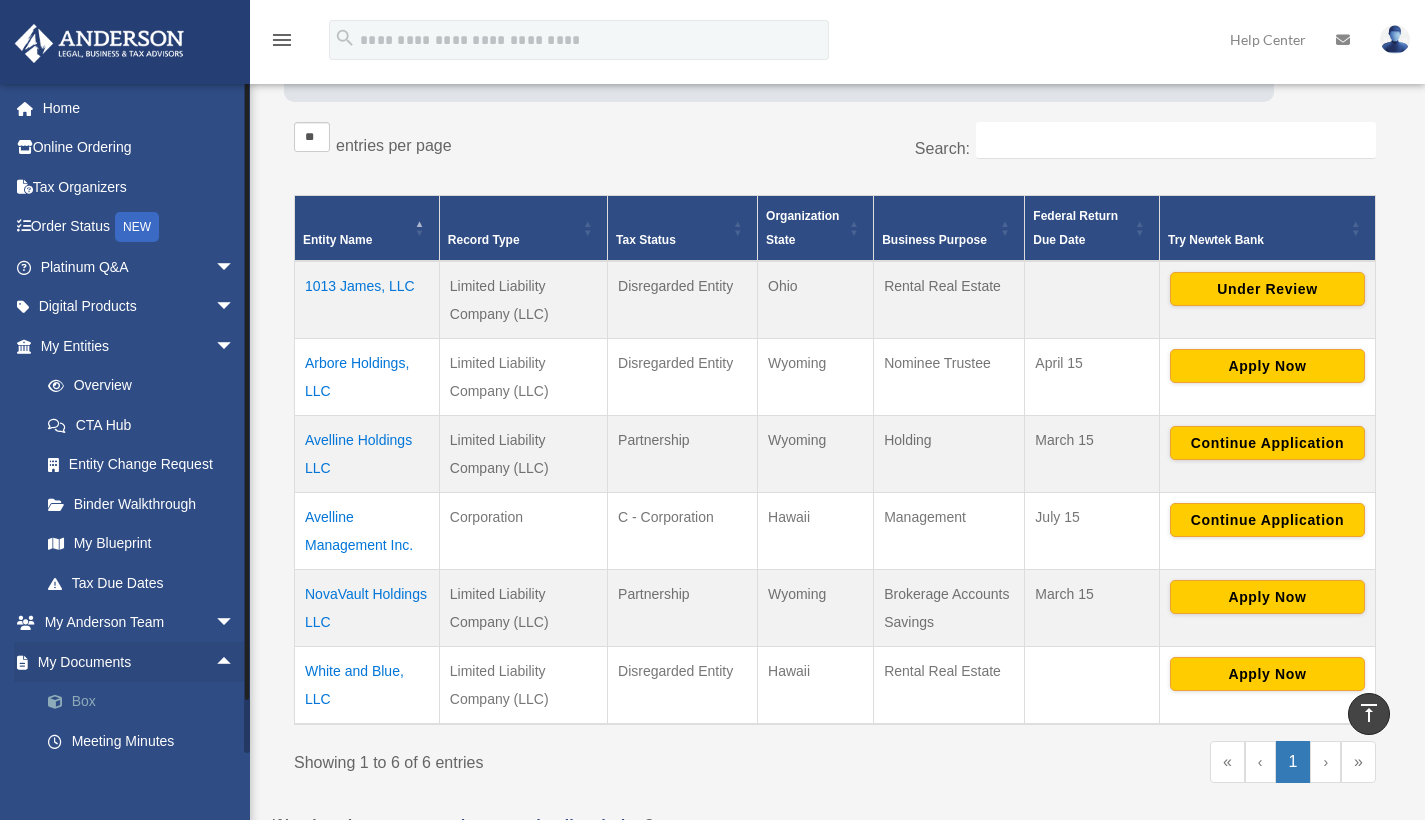 click on "Box" at bounding box center (146, 702) 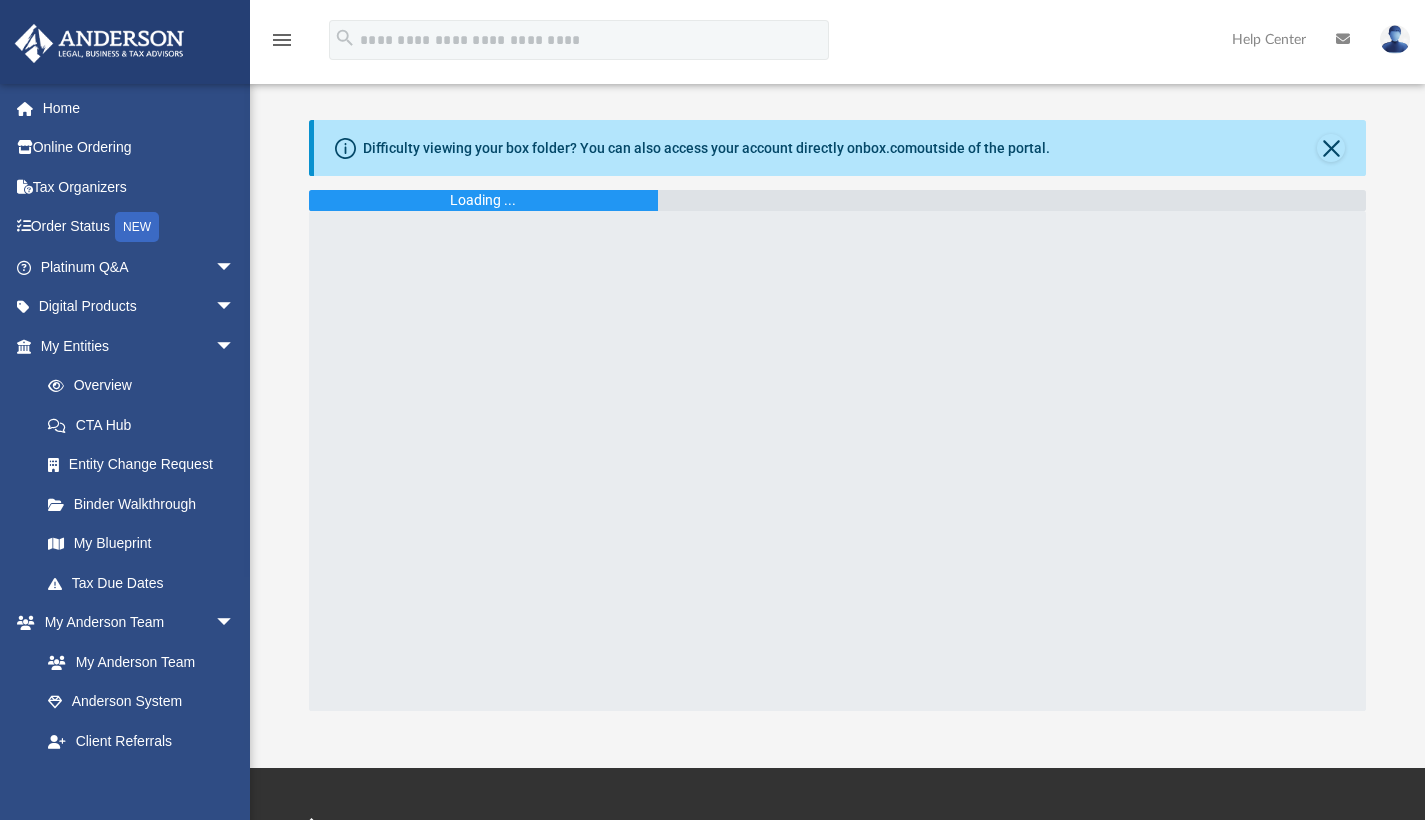 scroll, scrollTop: 0, scrollLeft: 0, axis: both 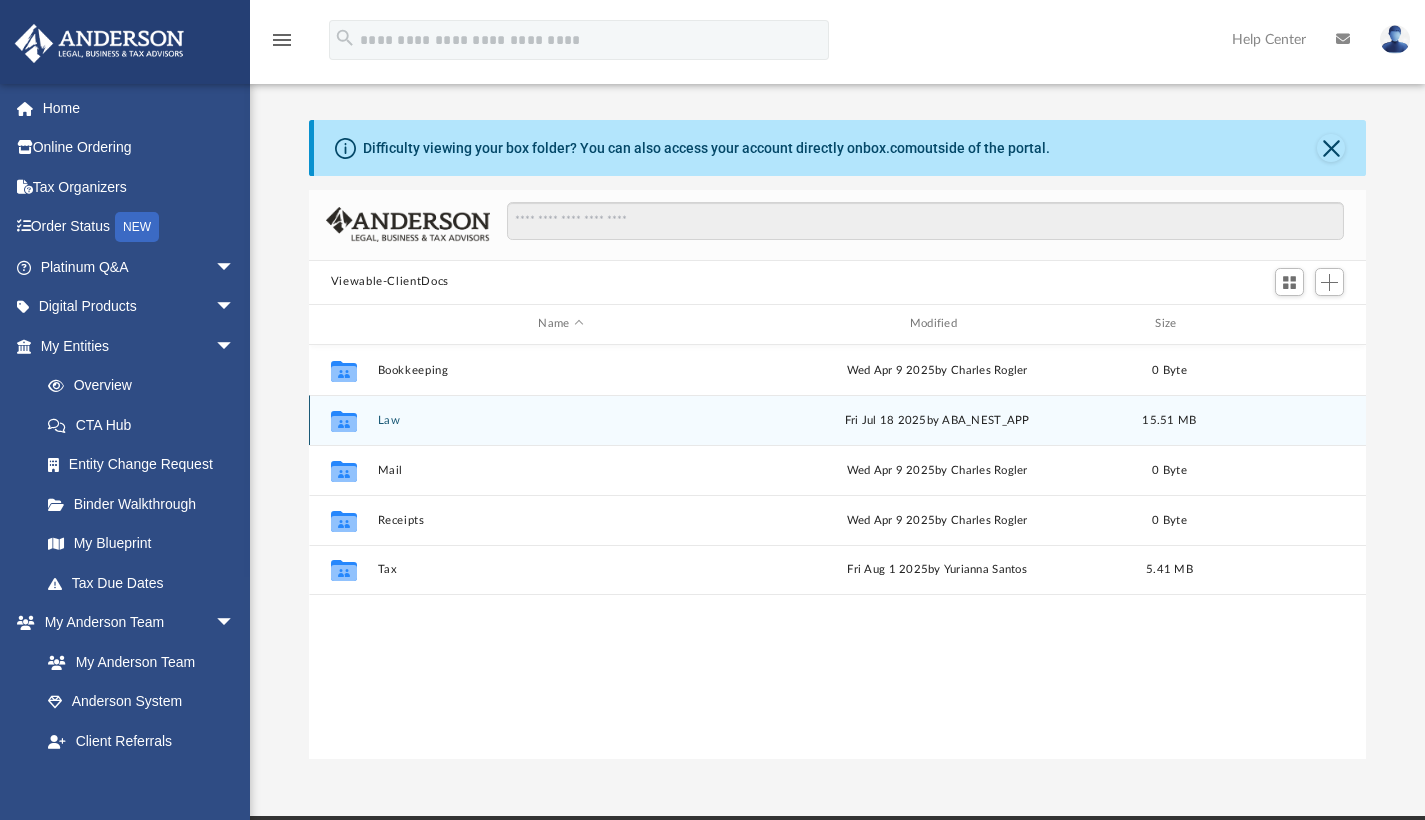 click on "Law" at bounding box center (560, 419) 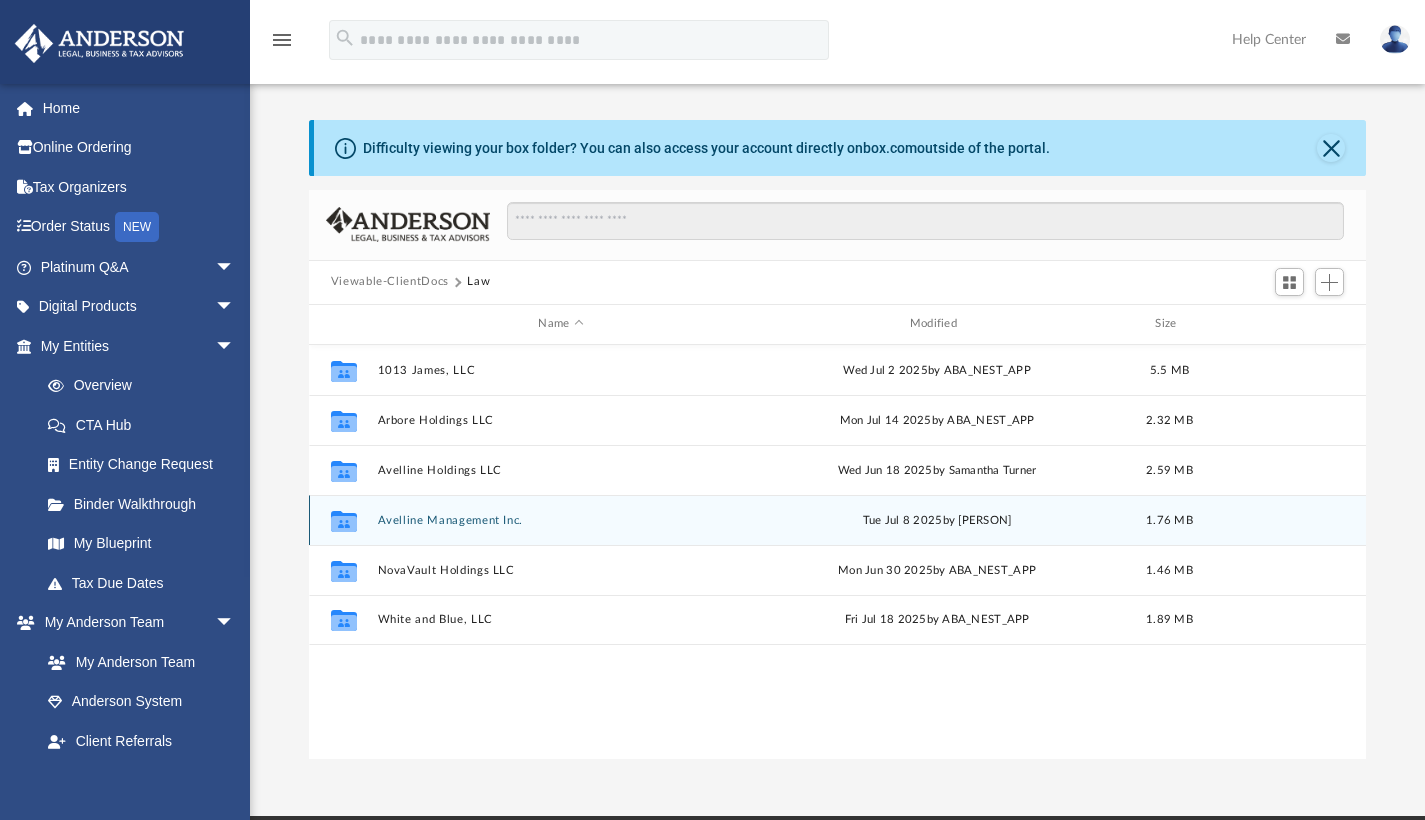 click on "Avelline Management Inc." at bounding box center (560, 519) 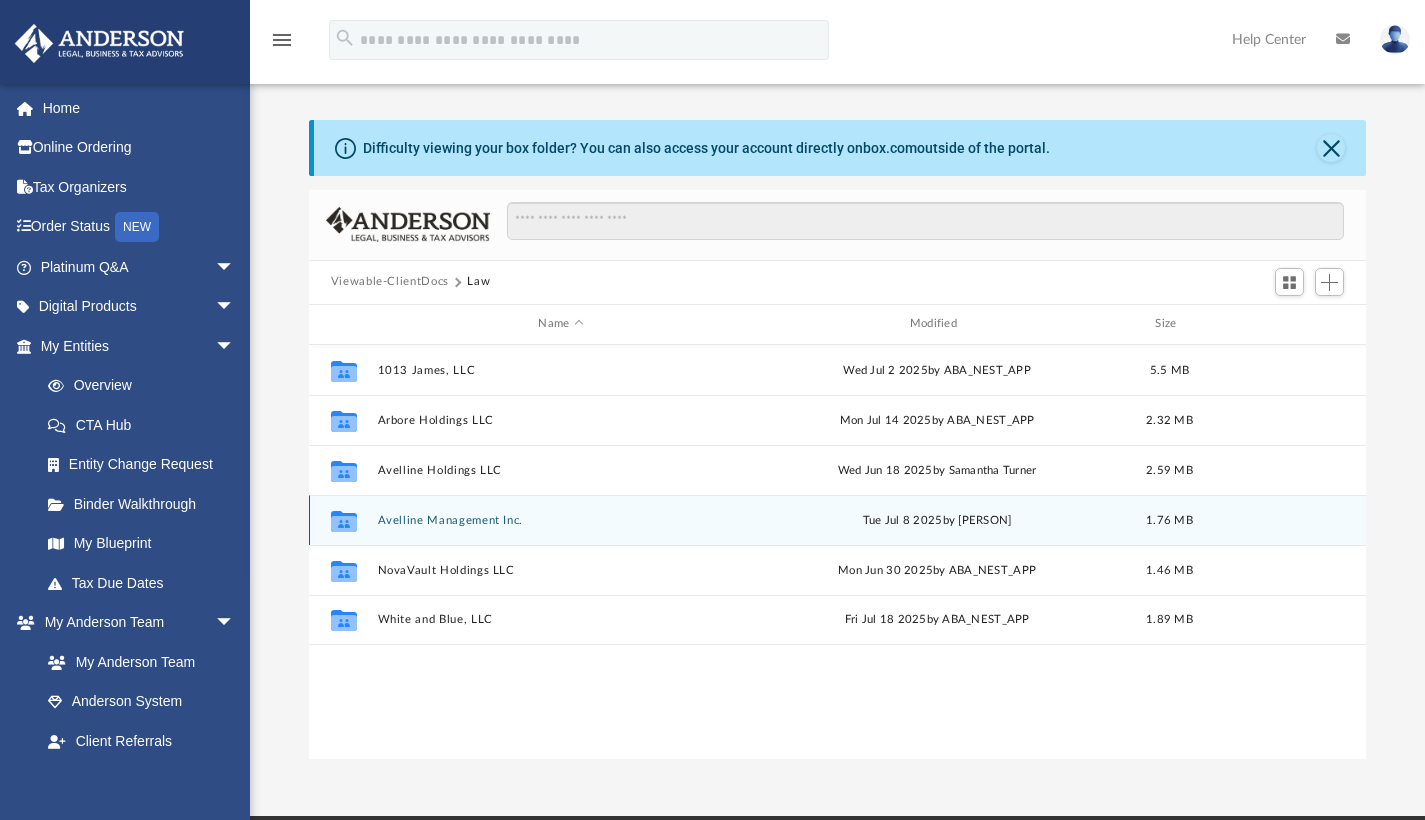 click on "Avelline Management Inc." at bounding box center (560, 519) 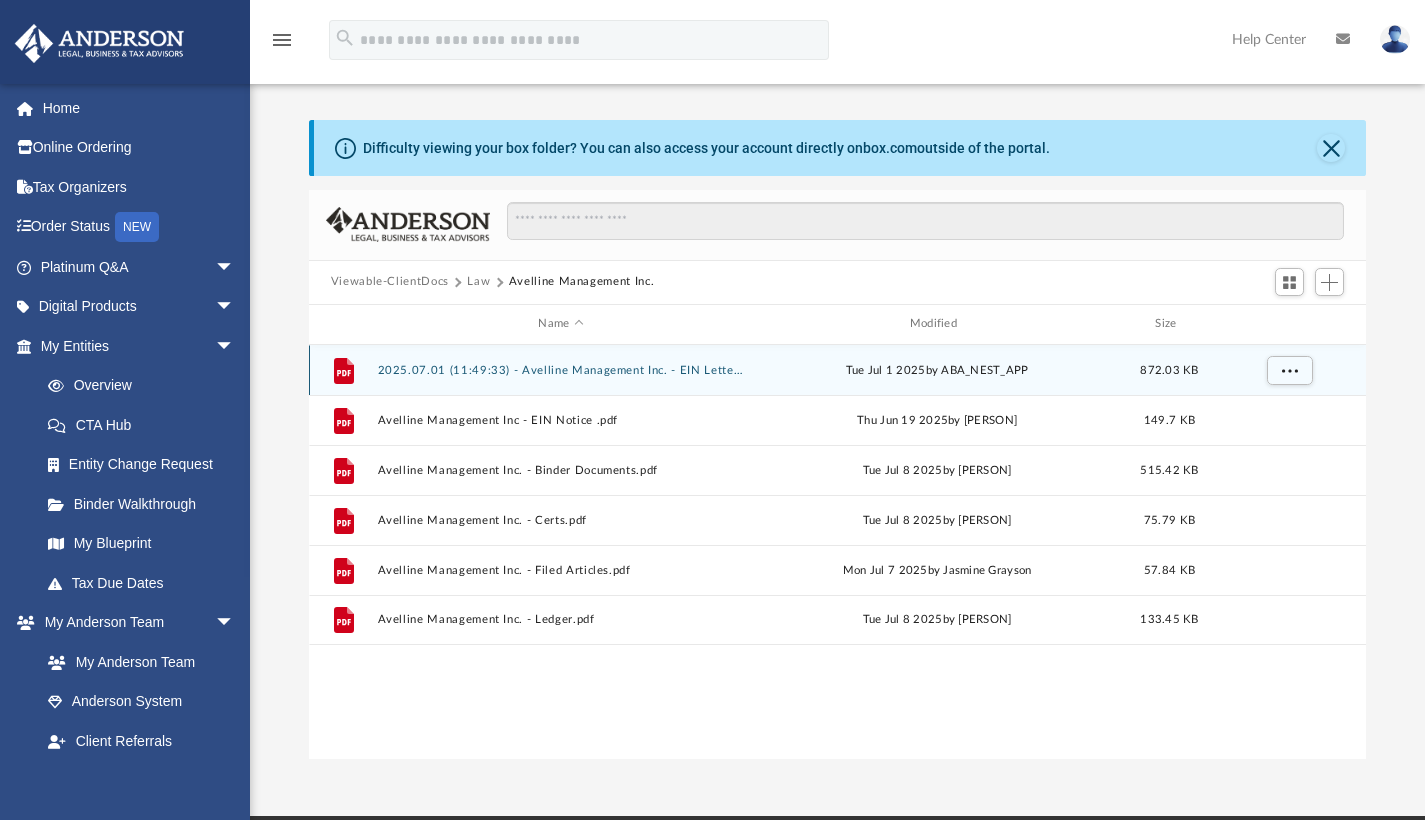 click on "2025.07.01 (11:49:33) - Avelline Management Inc. - EIN Letter from IRS.pdf" at bounding box center (560, 369) 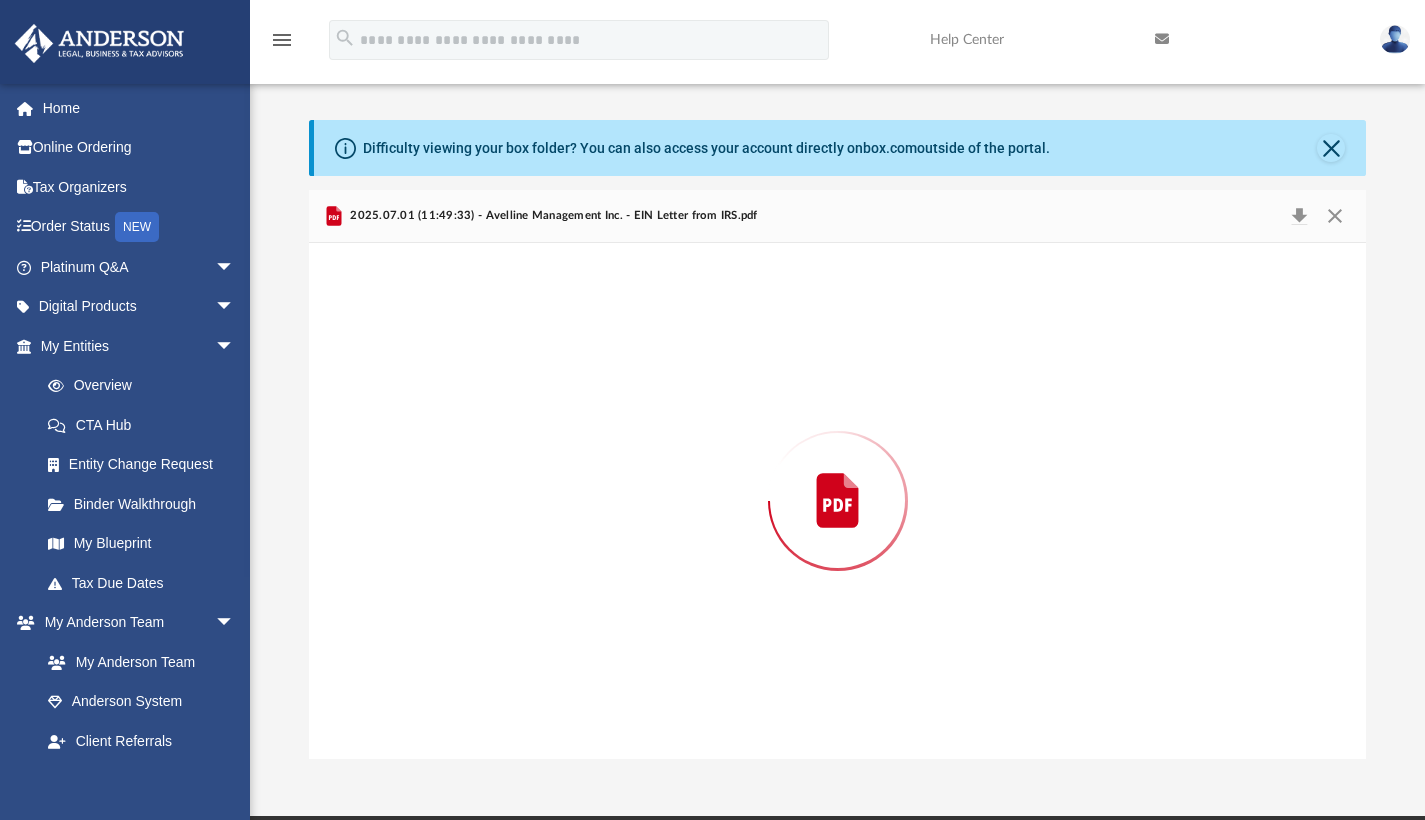 click at bounding box center (838, 501) 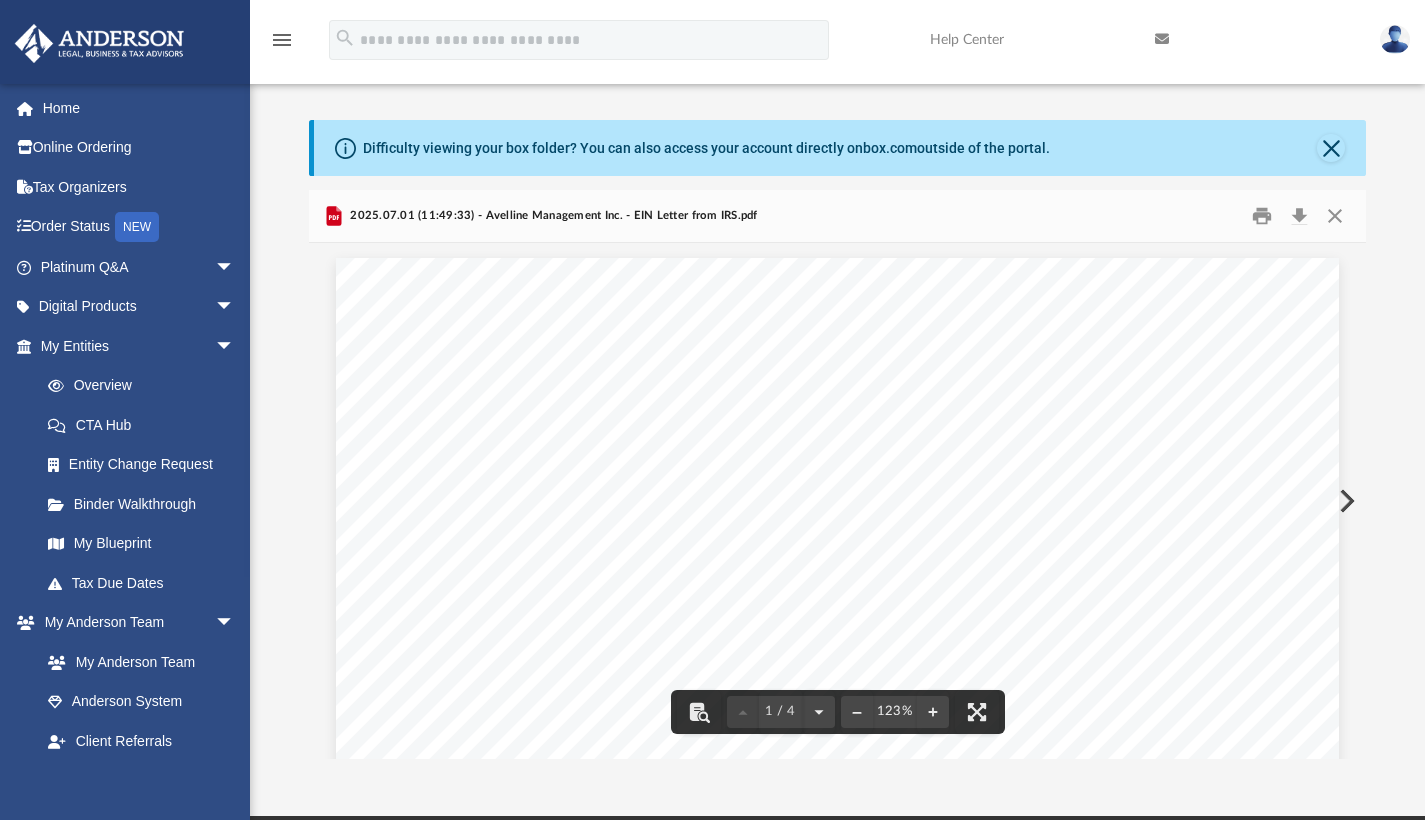 drag, startPoint x: 725, startPoint y: 401, endPoint x: 702, endPoint y: 391, distance: 25.079872 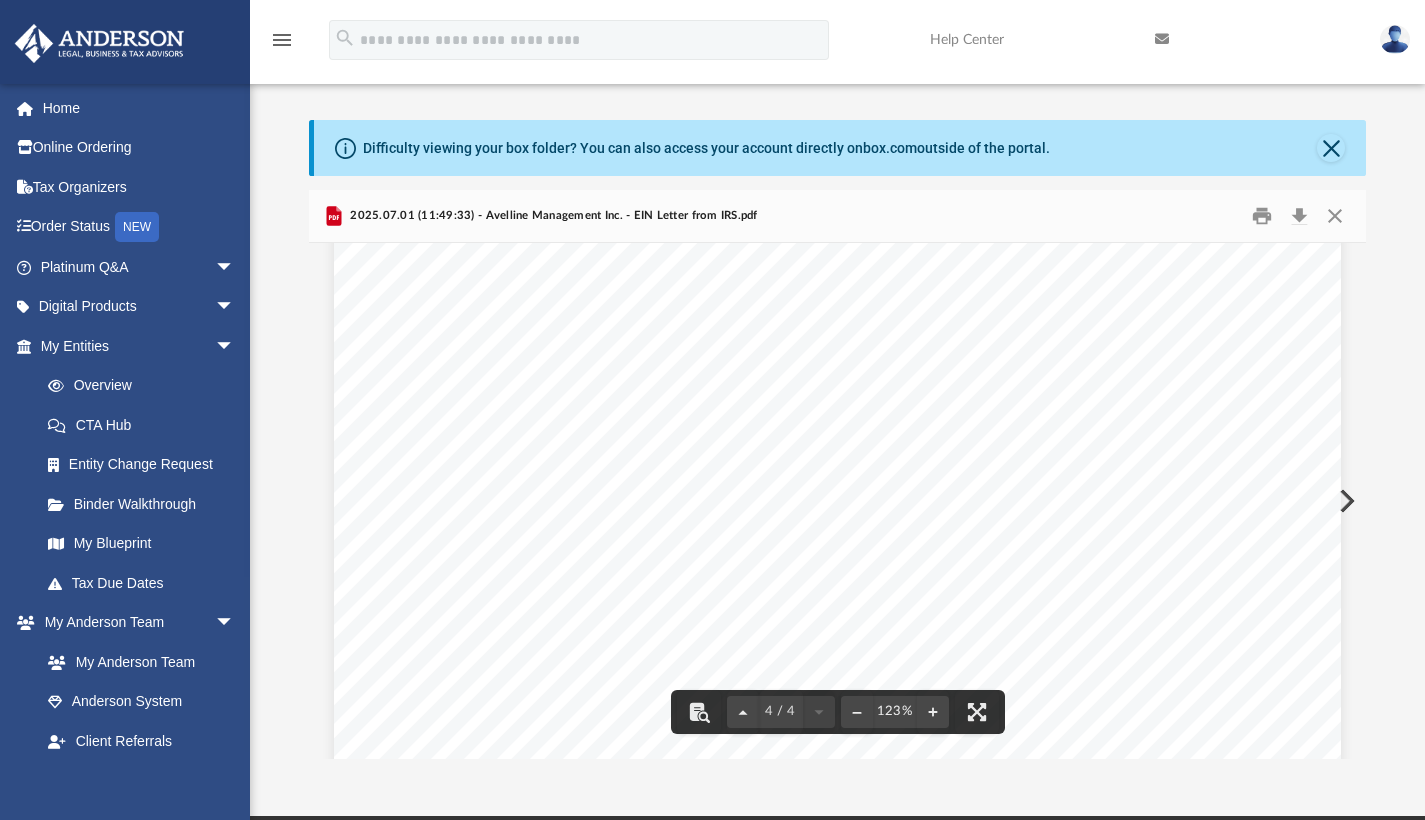 scroll, scrollTop: 4770, scrollLeft: 0, axis: vertical 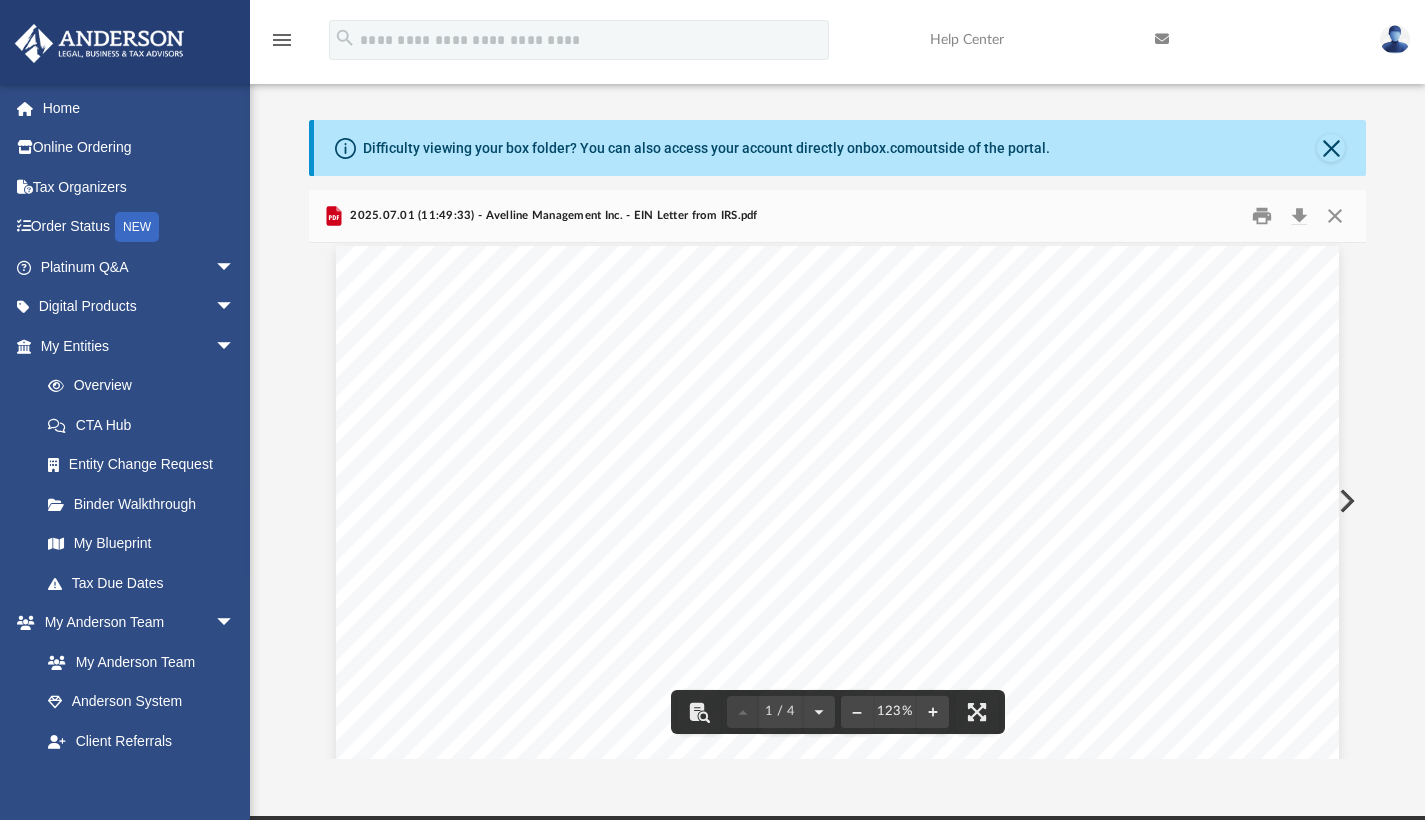 drag, startPoint x: 1069, startPoint y: 548, endPoint x: 999, endPoint y: 539, distance: 70.5762 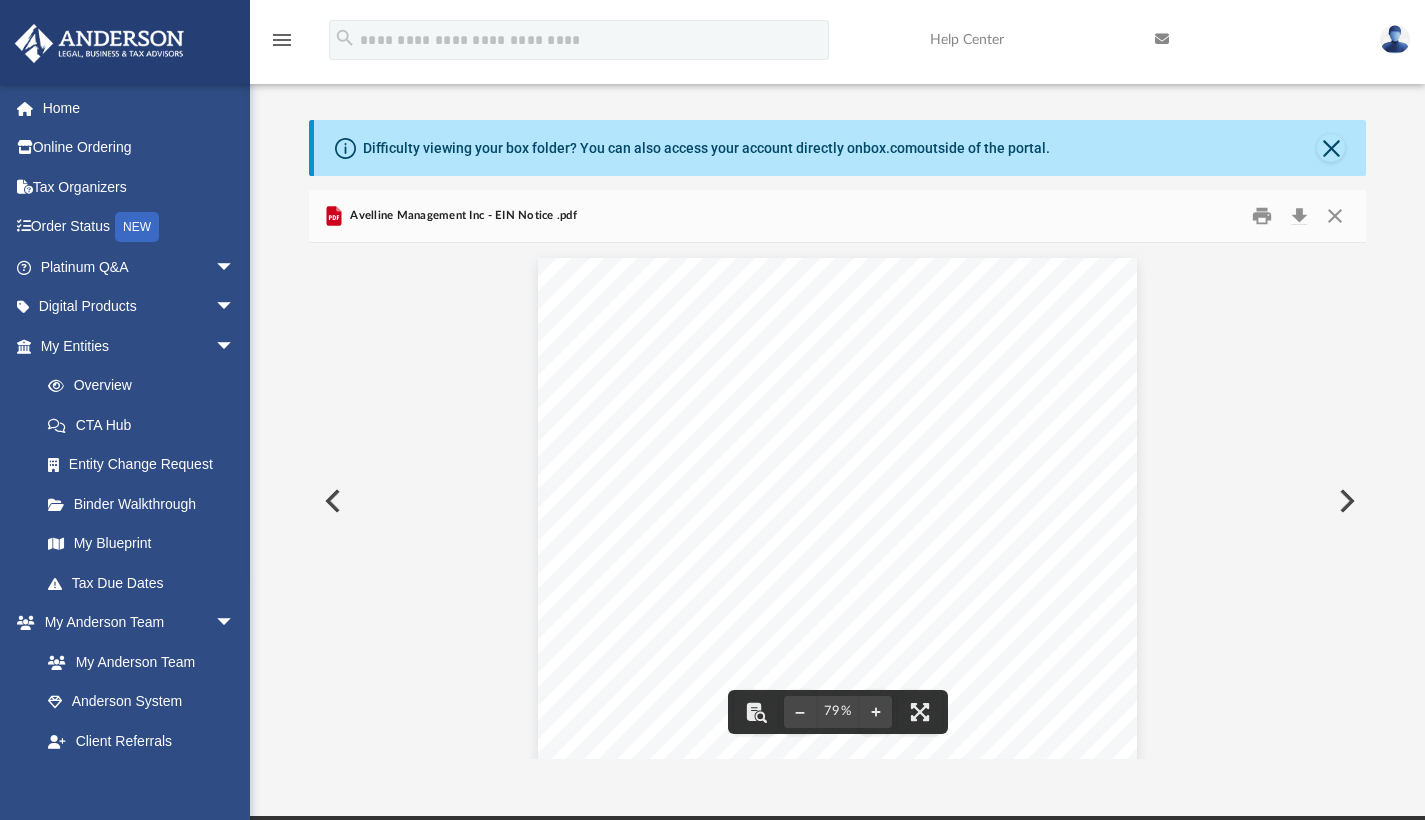 click at bounding box center [331, 501] 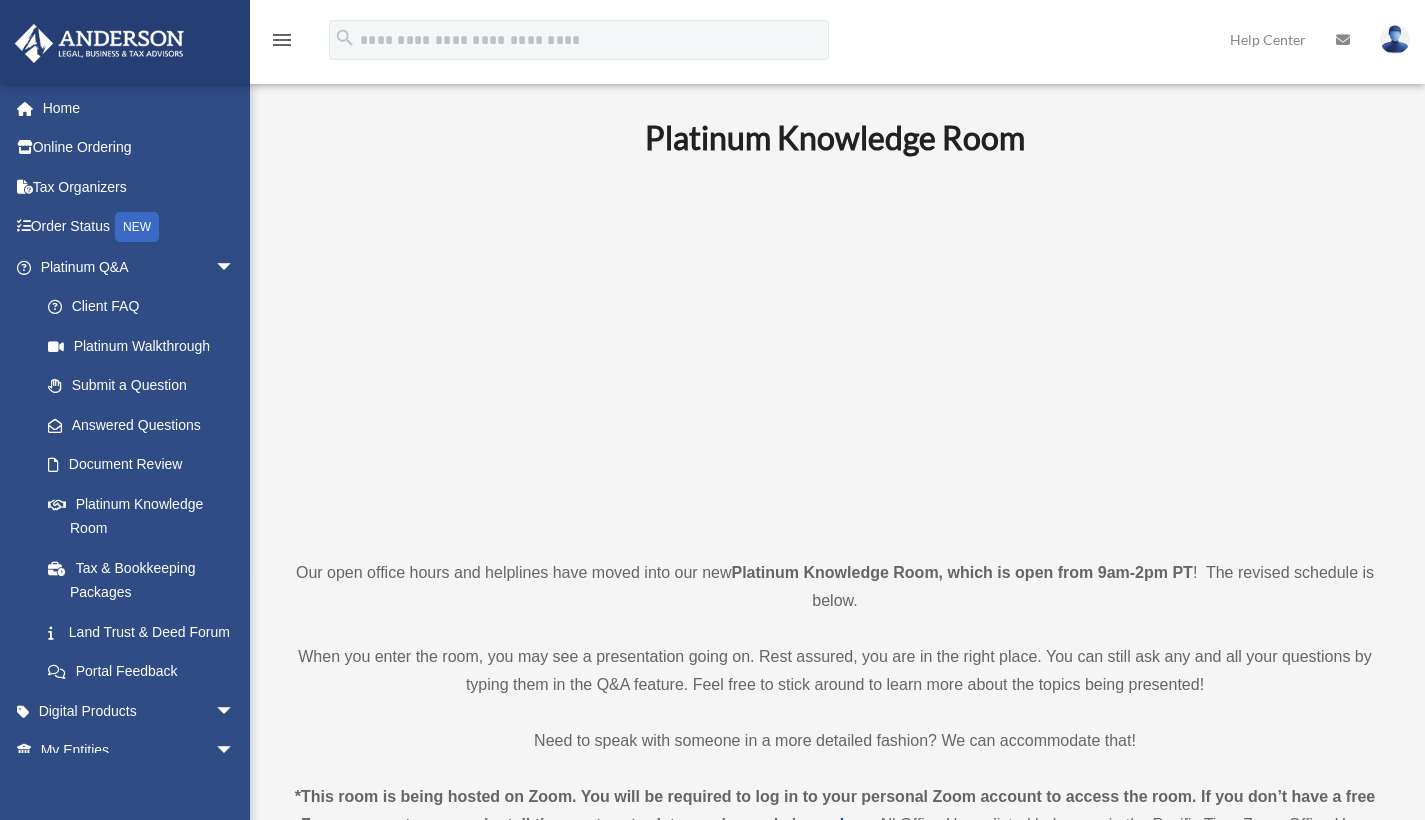 scroll, scrollTop: 0, scrollLeft: 0, axis: both 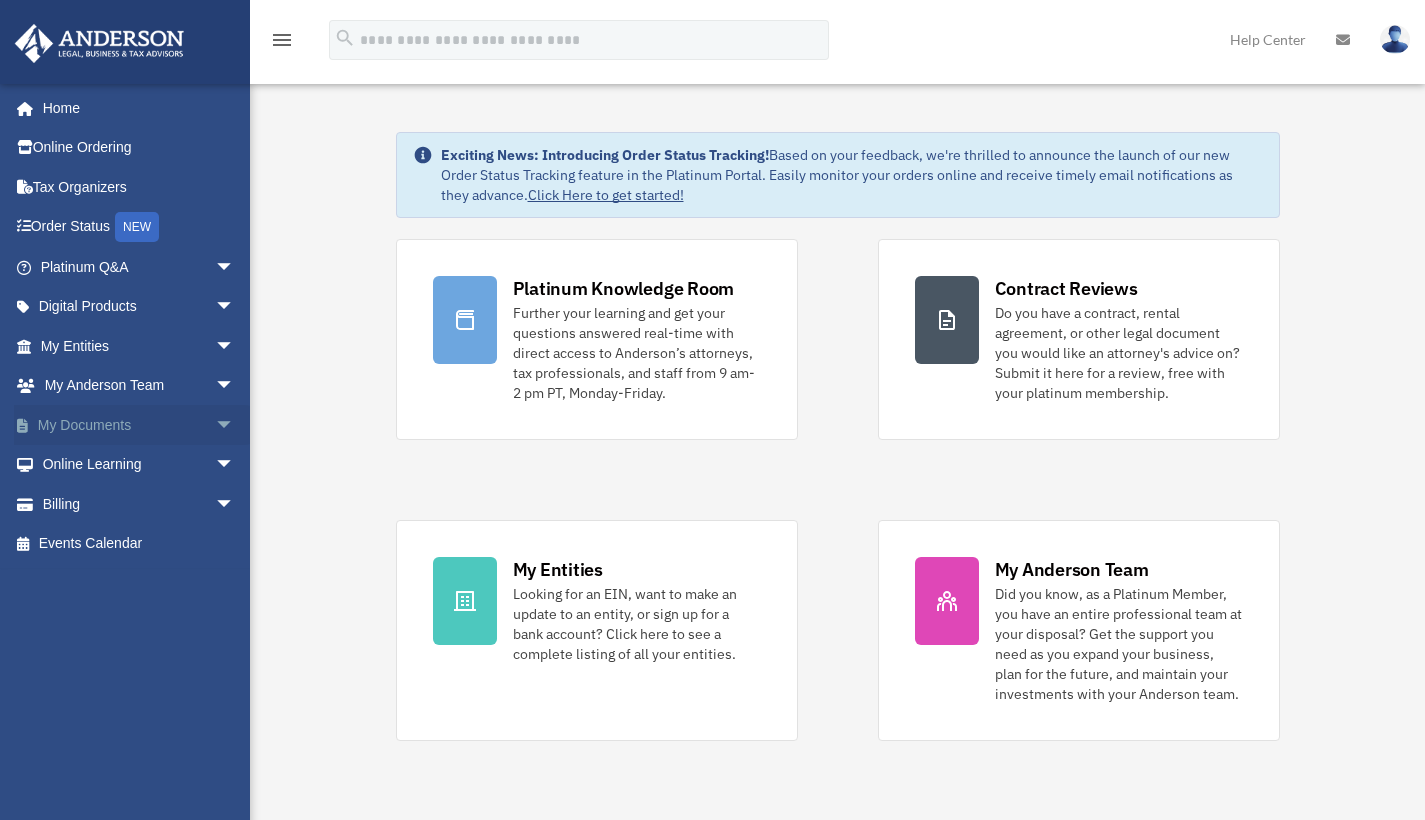 click on "arrow_drop_down" at bounding box center (235, 425) 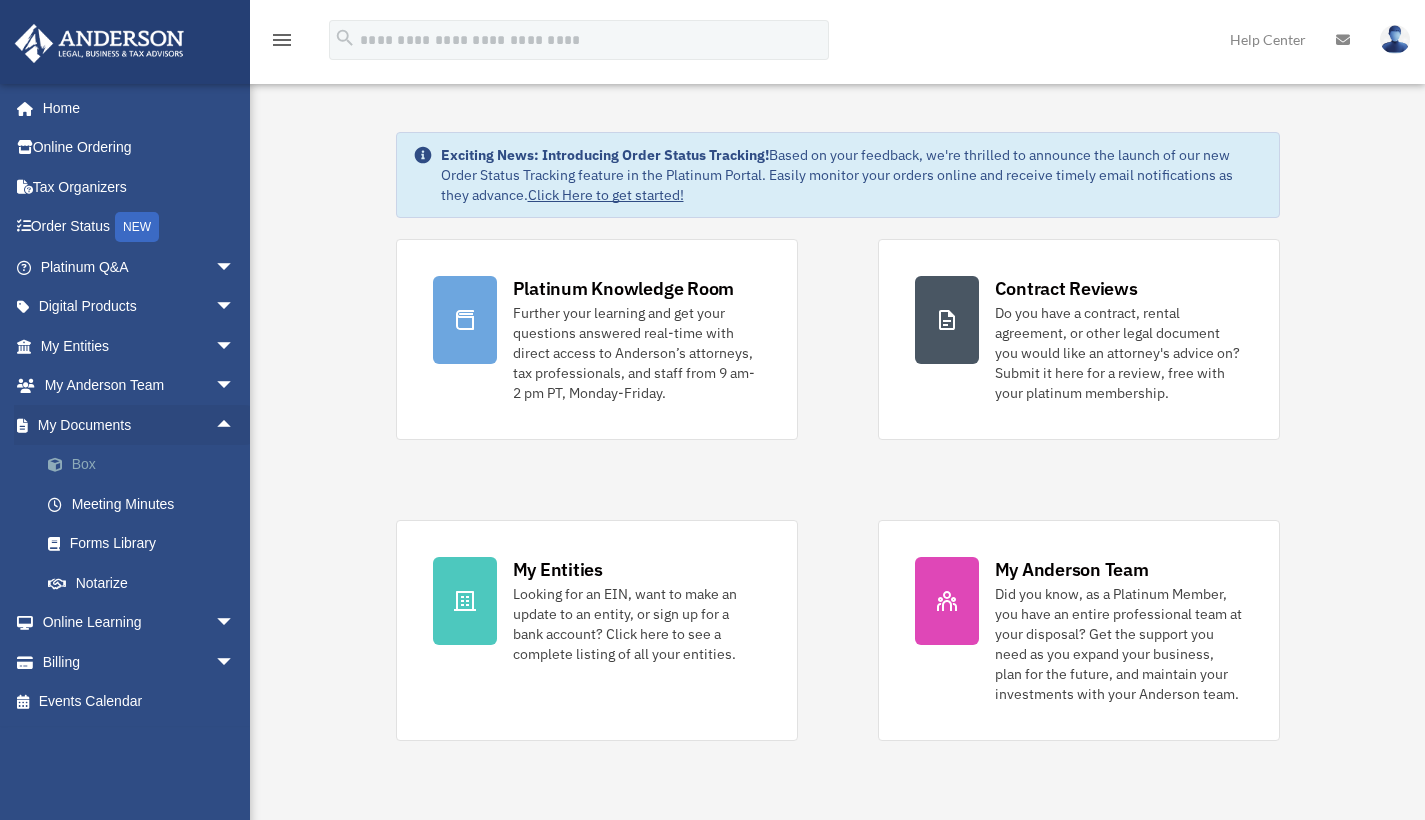 click on "Box" at bounding box center [146, 465] 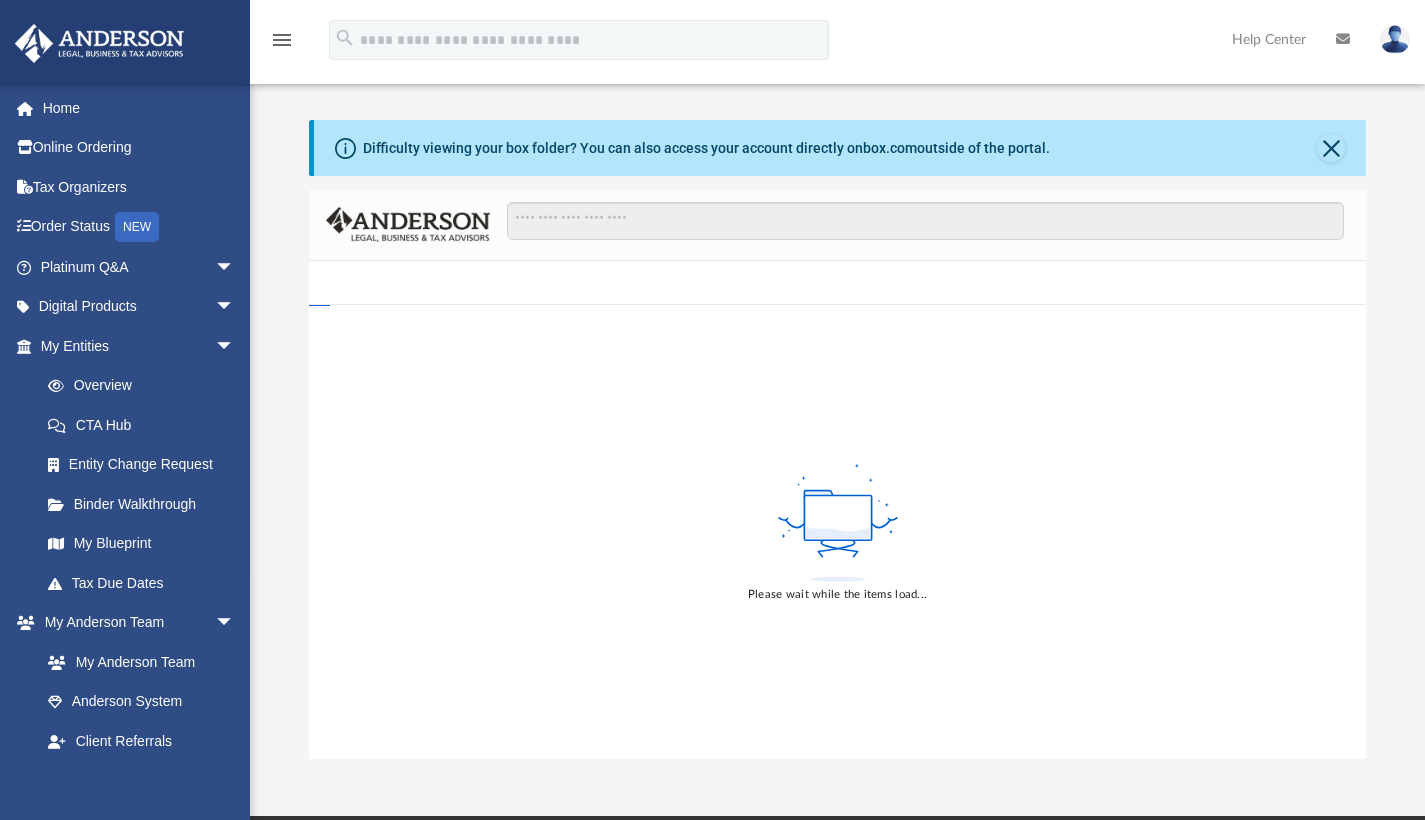 scroll, scrollTop: 0, scrollLeft: 0, axis: both 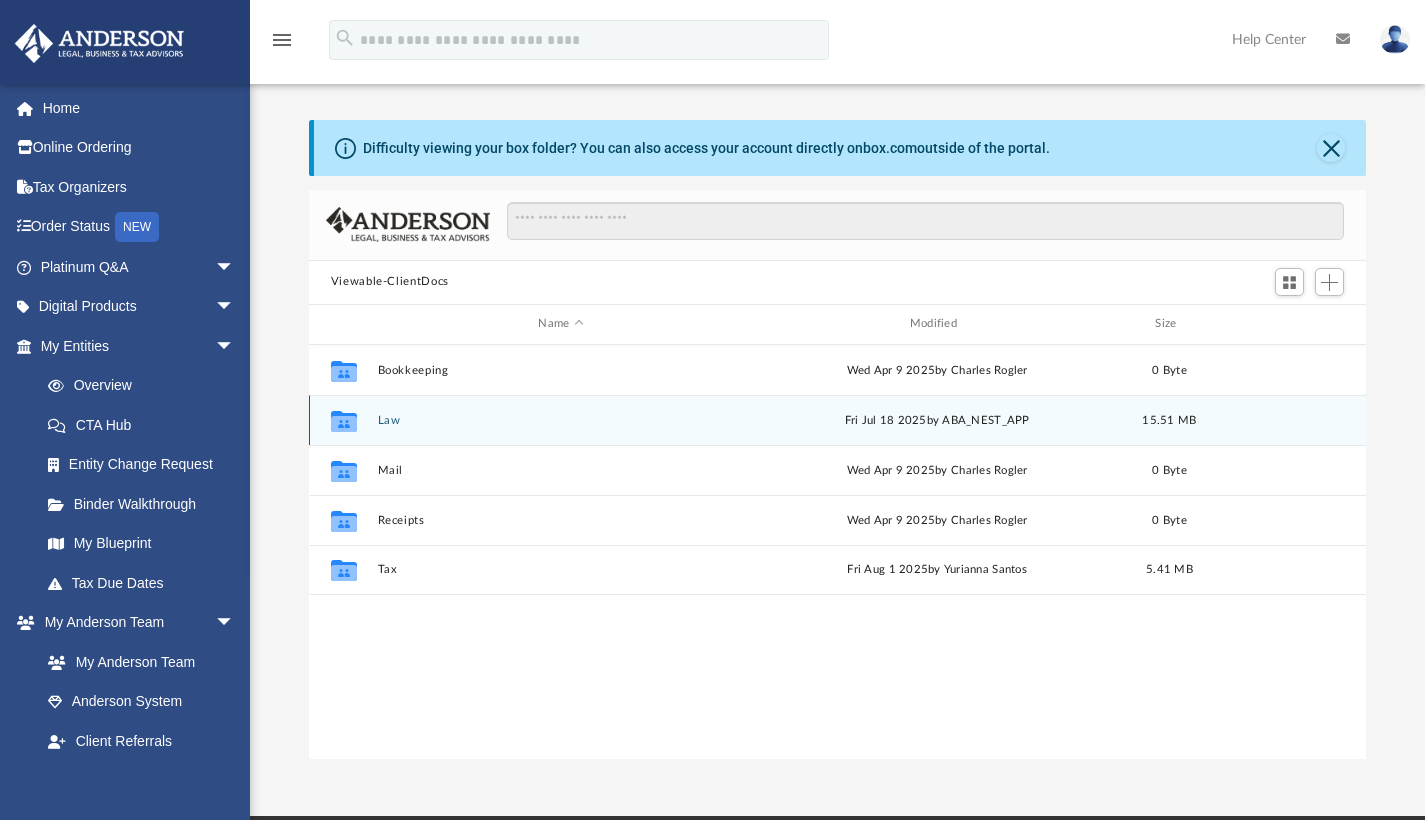 click 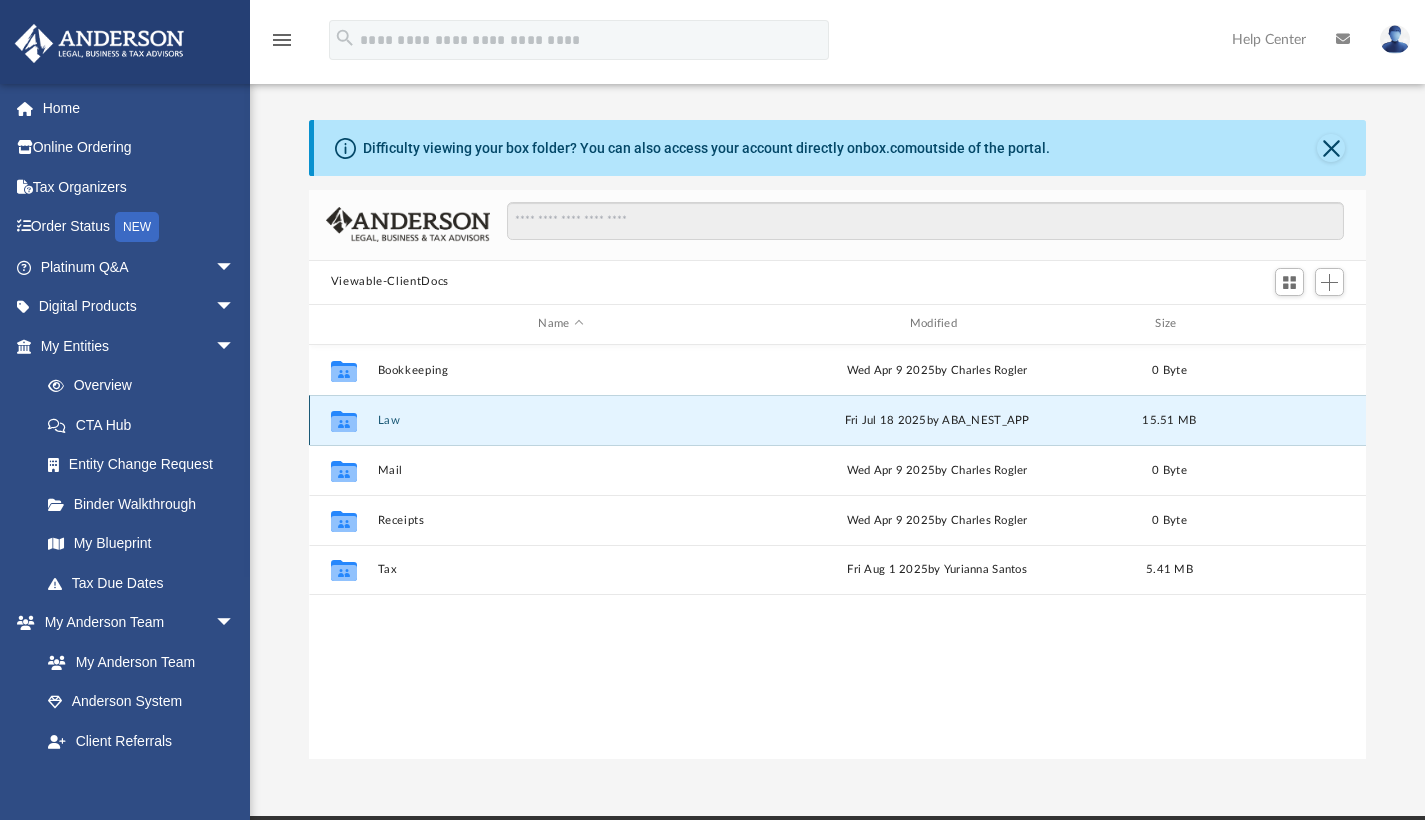 click on "Collaborated Folder" at bounding box center (344, 420) 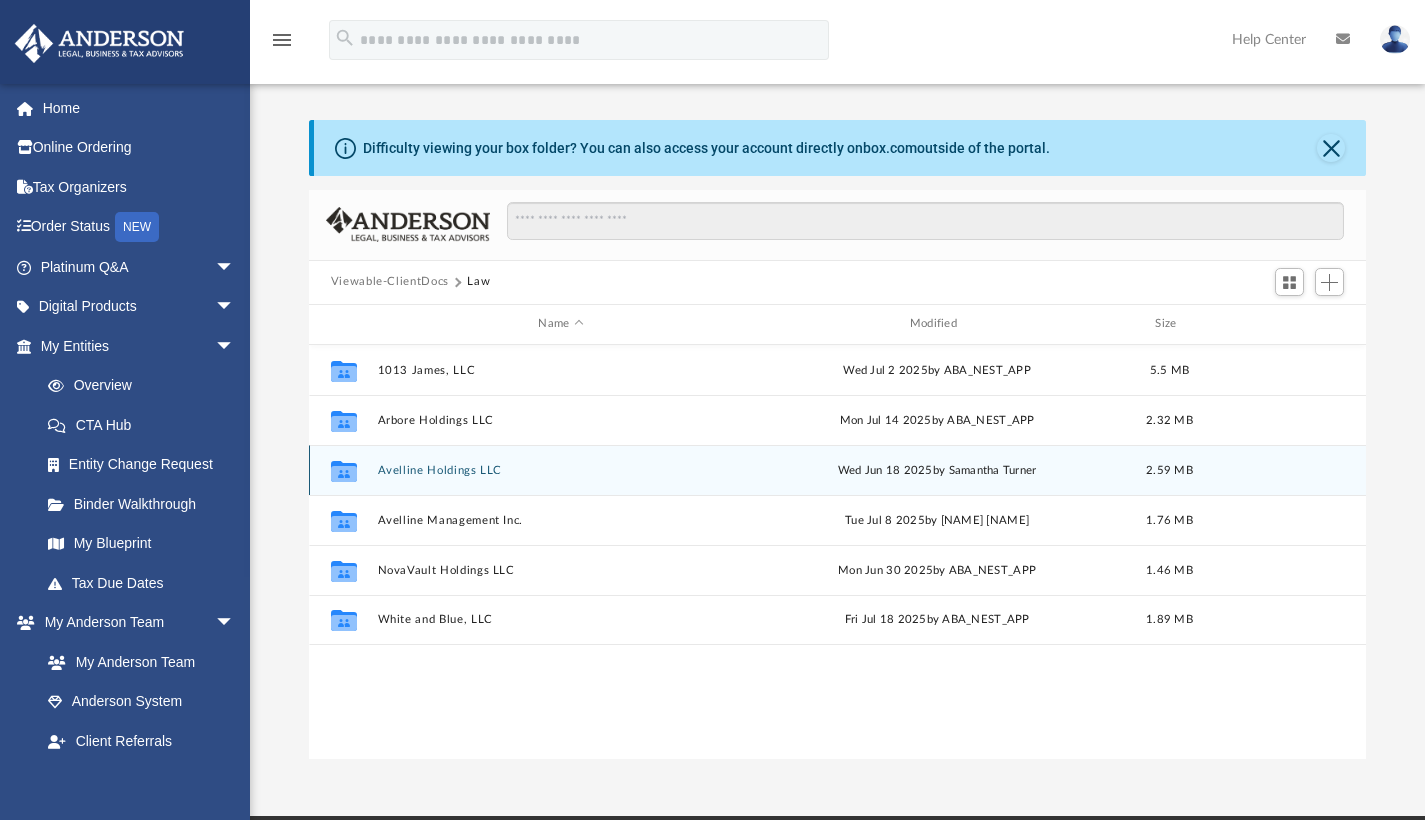 click on "Avelline Holdings LLC" at bounding box center [560, 469] 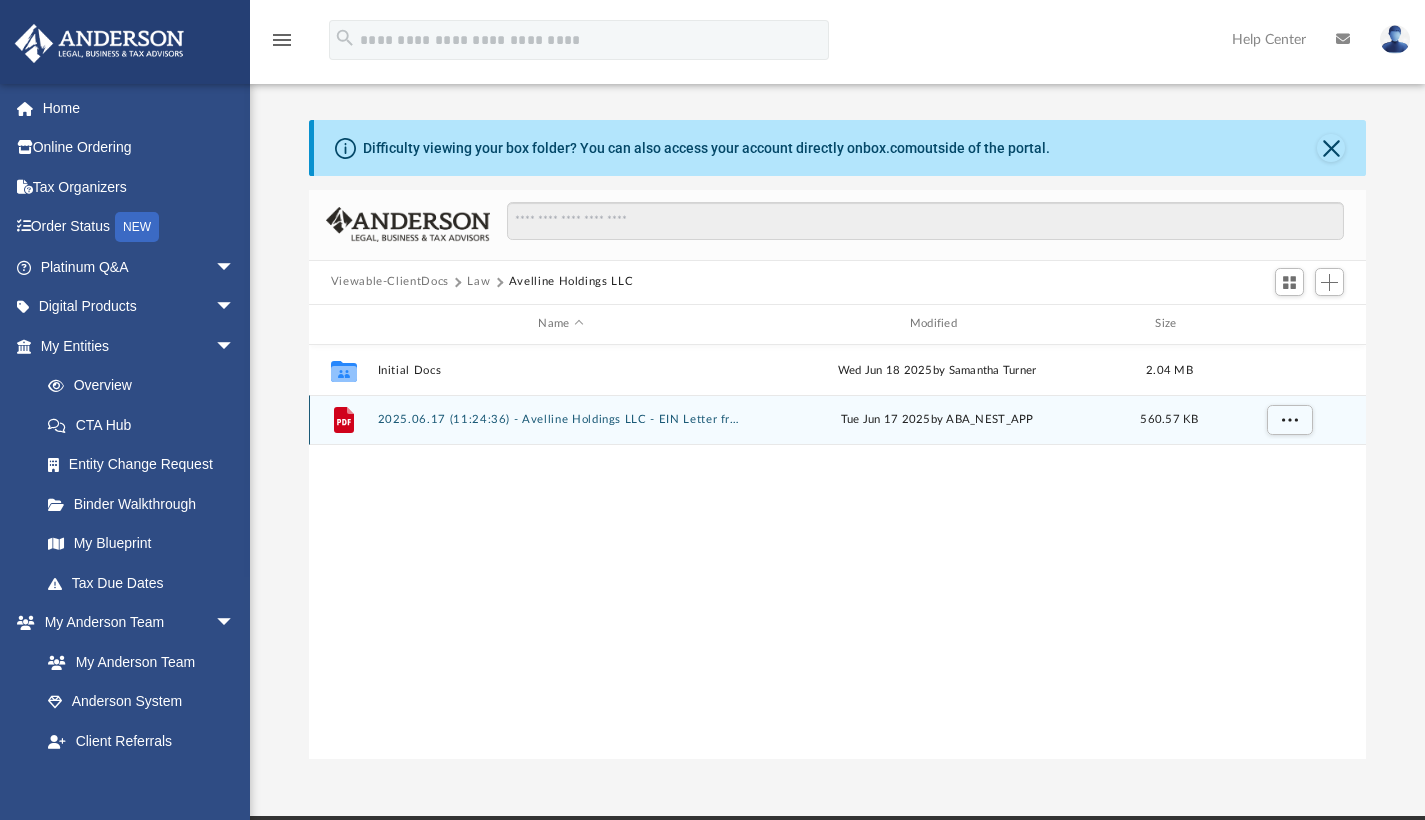 click on "File 2025.06.17 (11:24:36) - Avelline Holdings LLC - EIN Letter from IRS.pdf Tue Jun 17 2025  by ABA_NEST_APP 560.57 KB" at bounding box center (838, 420) 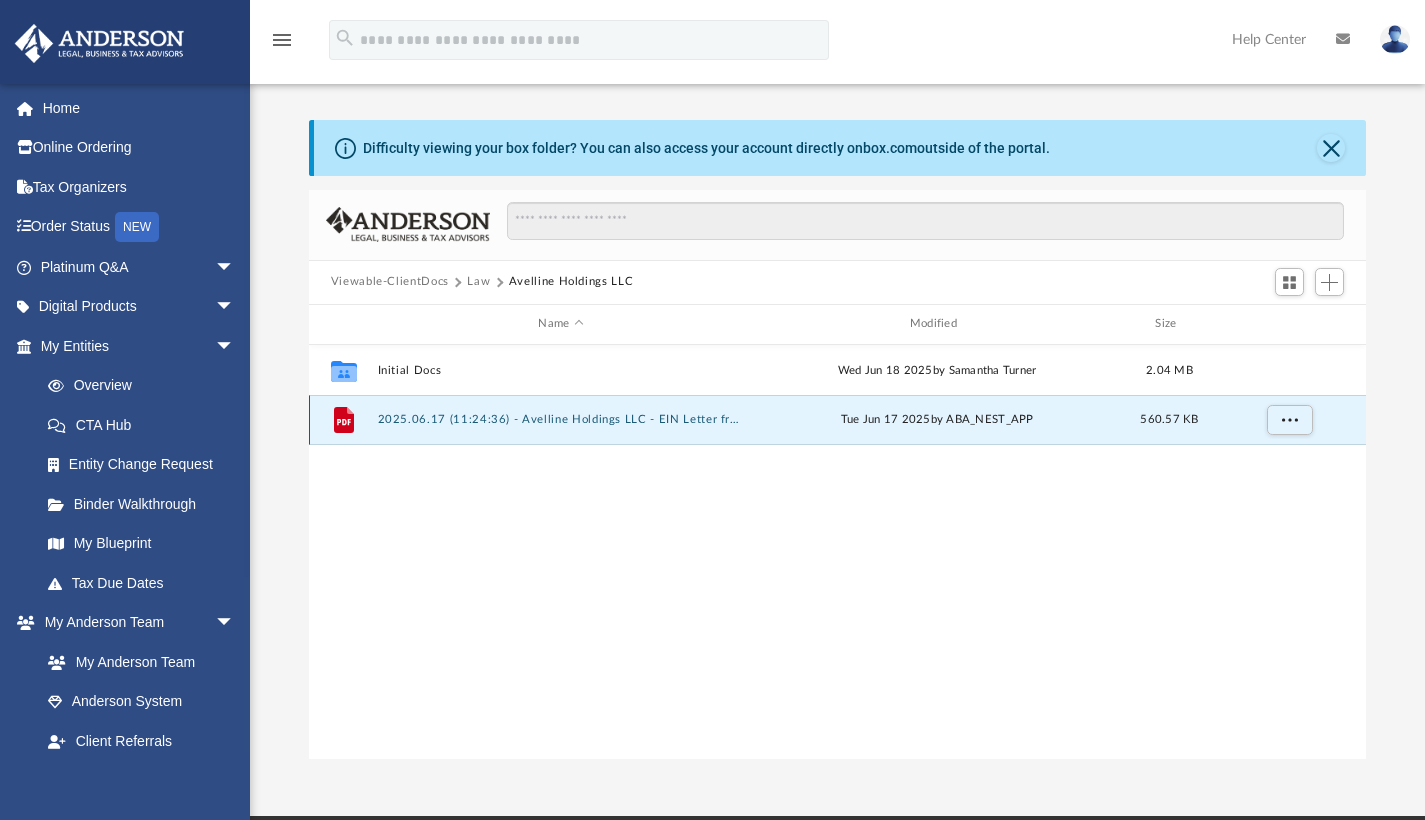 click on "2025.06.17 (11:24:36) - Avelline Holdings LLC - EIN Letter from IRS.pdf" at bounding box center [560, 419] 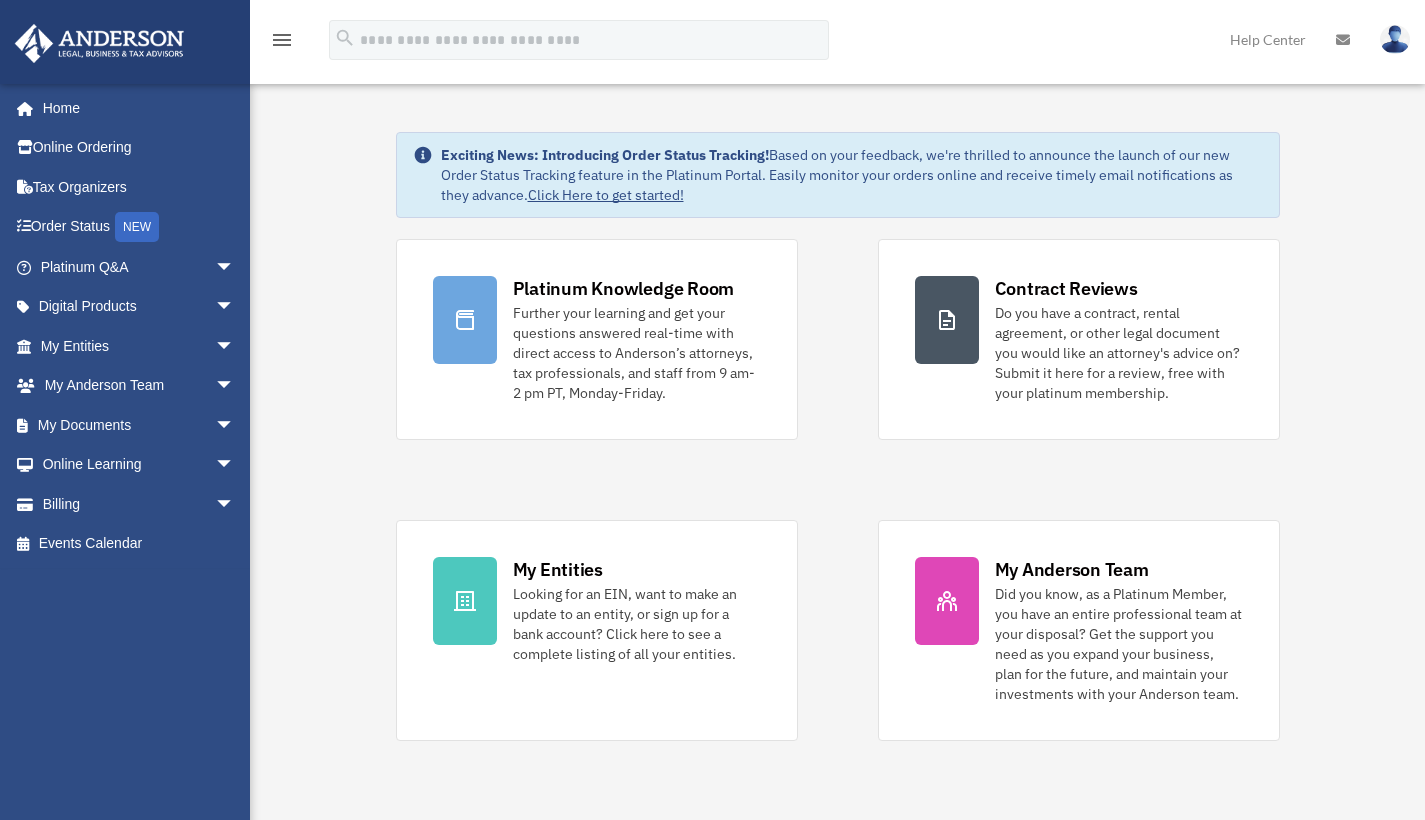 scroll, scrollTop: 0, scrollLeft: 0, axis: both 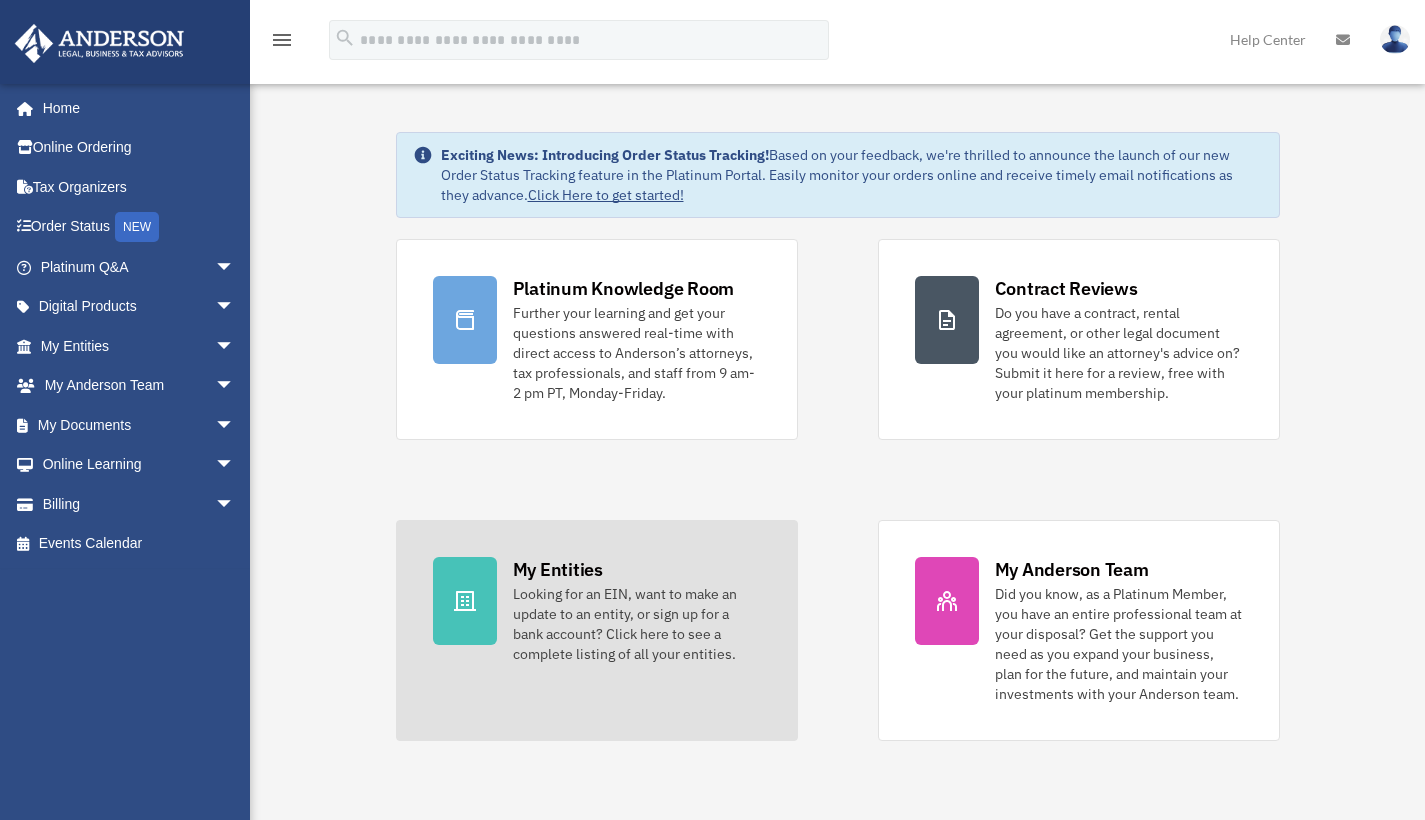 click on "Looking for an EIN, want to  make an update to an entity, or sign up for a bank account?  Click here to see a complete listing of all your entities." at bounding box center (637, 624) 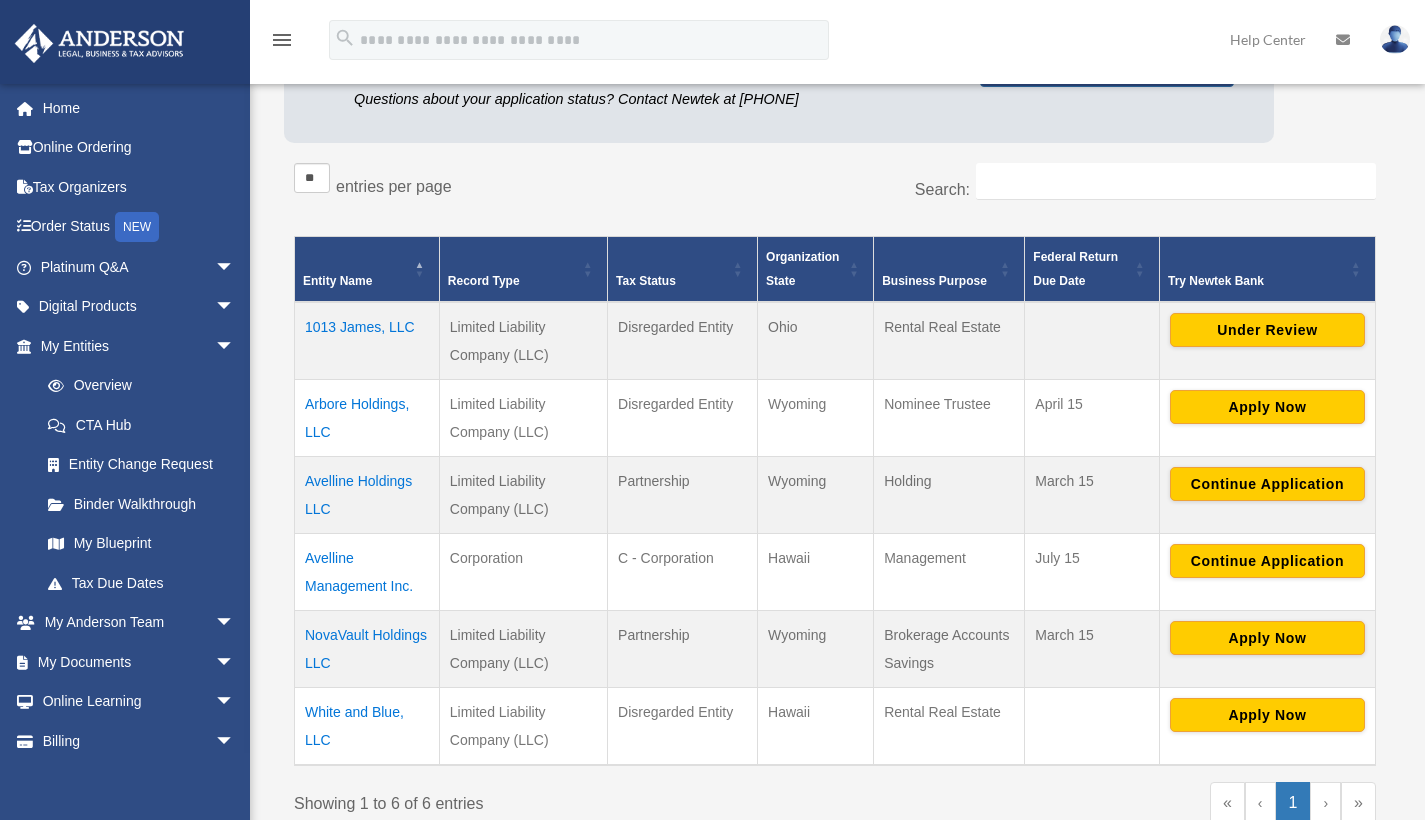 scroll, scrollTop: 291, scrollLeft: 0, axis: vertical 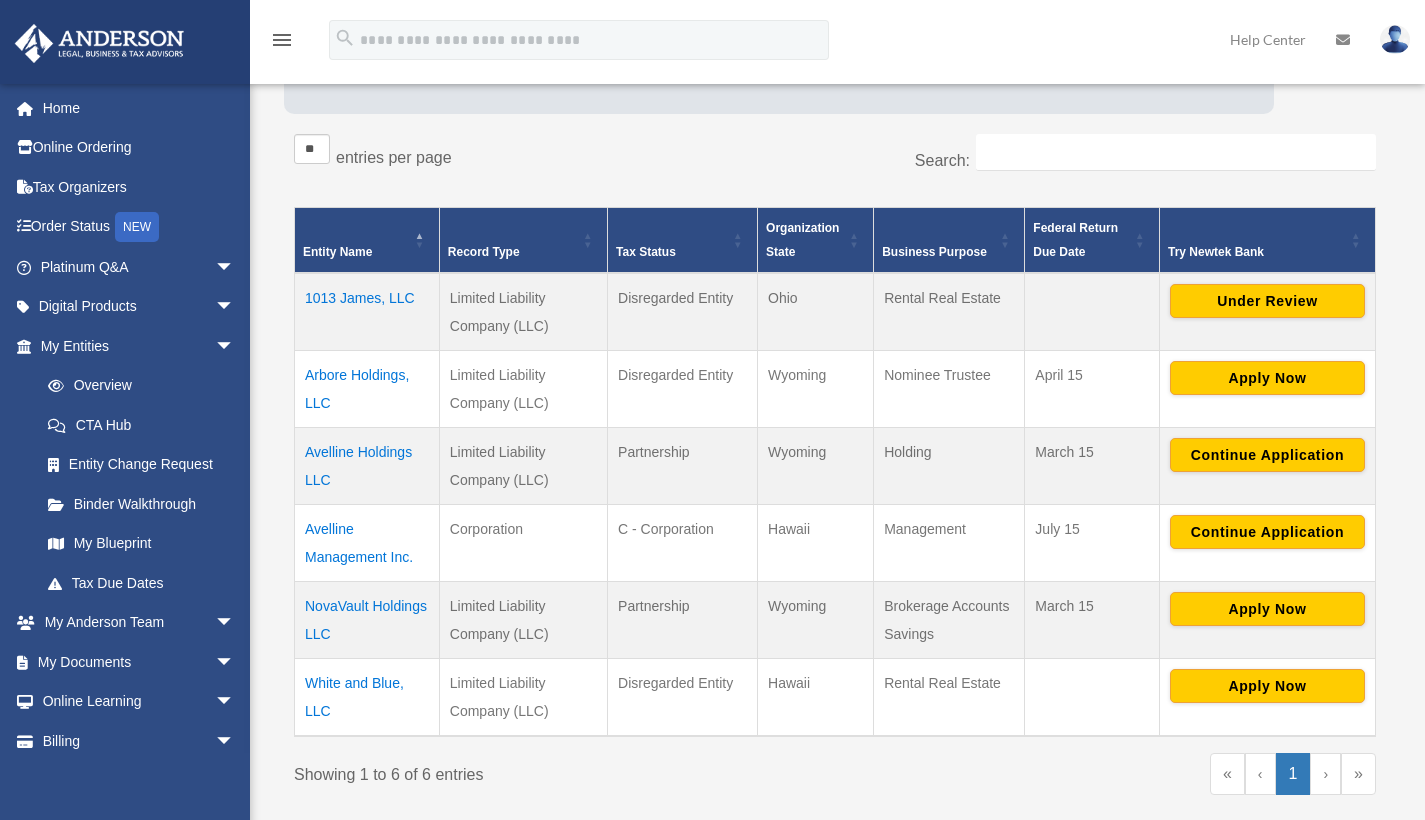 click on "Avelline Management Inc." at bounding box center [367, 543] 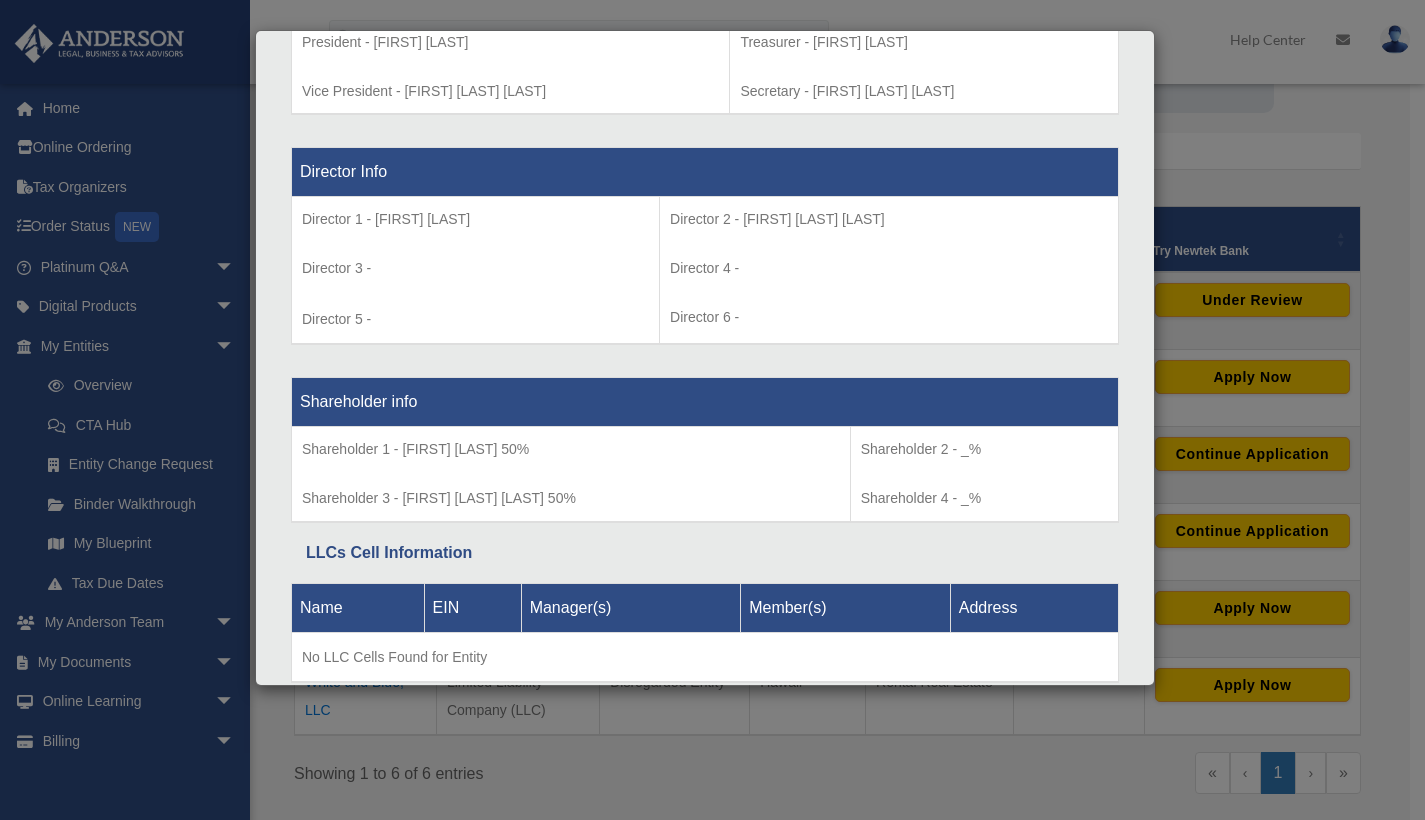 scroll, scrollTop: 106, scrollLeft: 0, axis: vertical 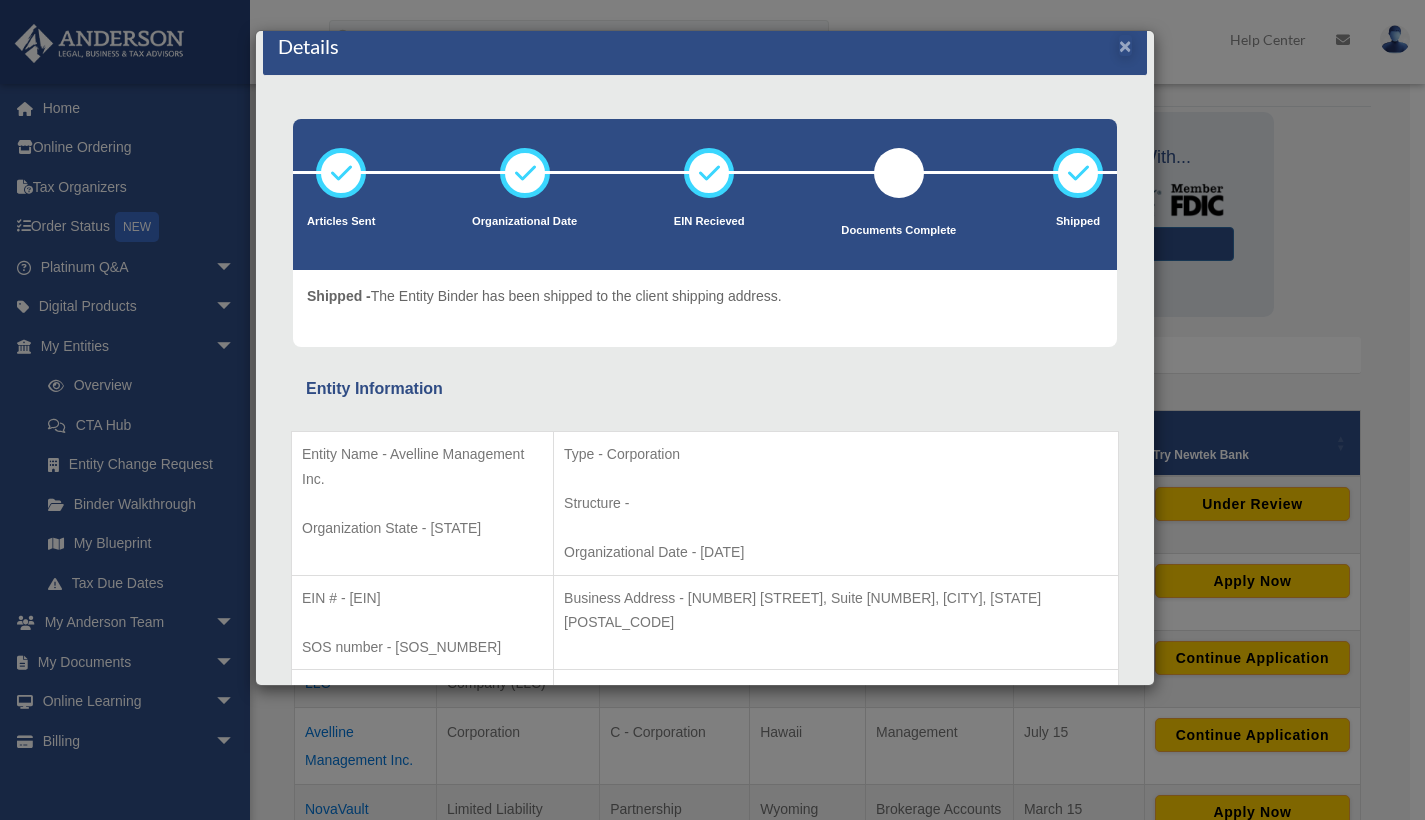 click on "×" at bounding box center [1125, 45] 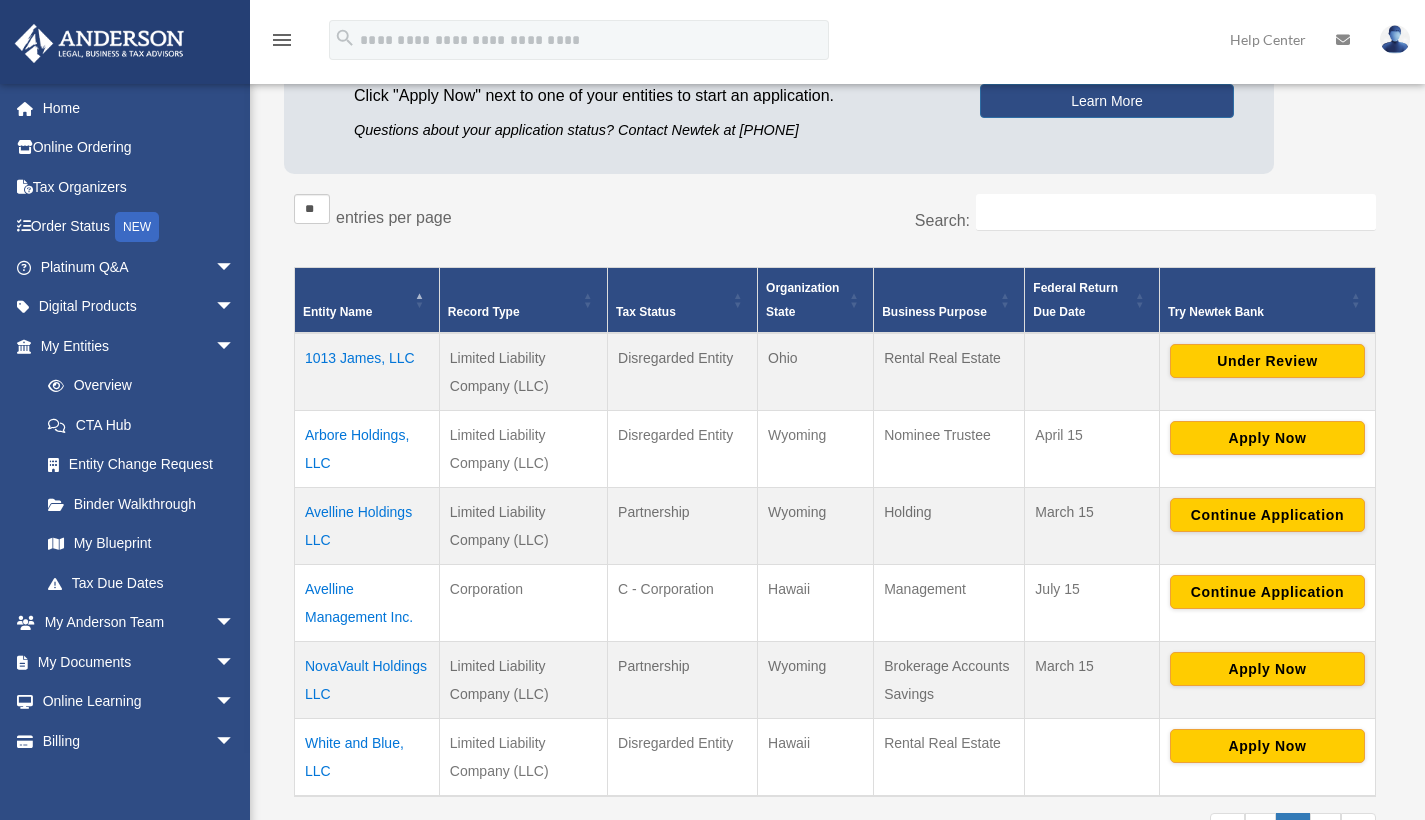 scroll, scrollTop: 269, scrollLeft: 0, axis: vertical 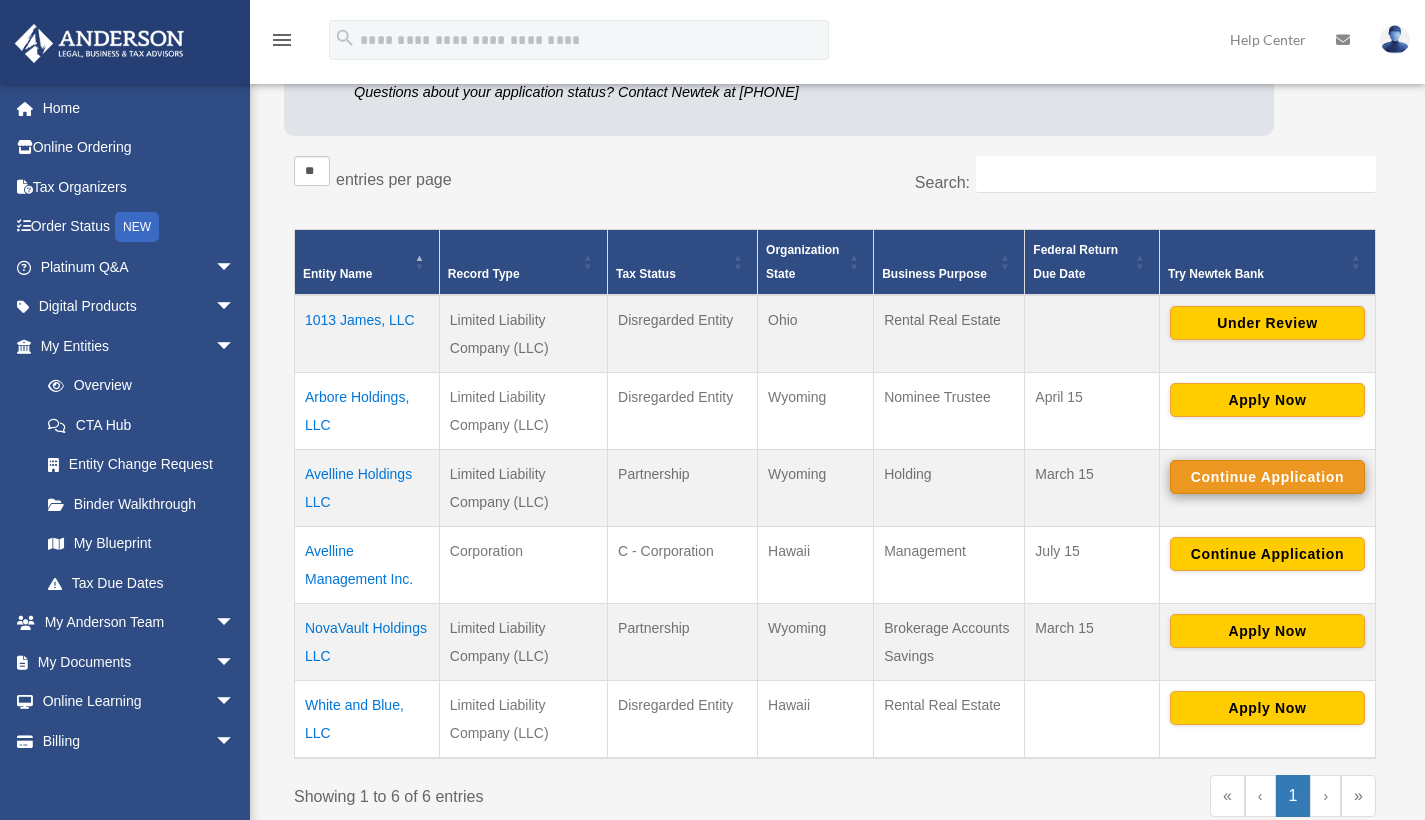 click on "Continue Application" at bounding box center (1267, 477) 